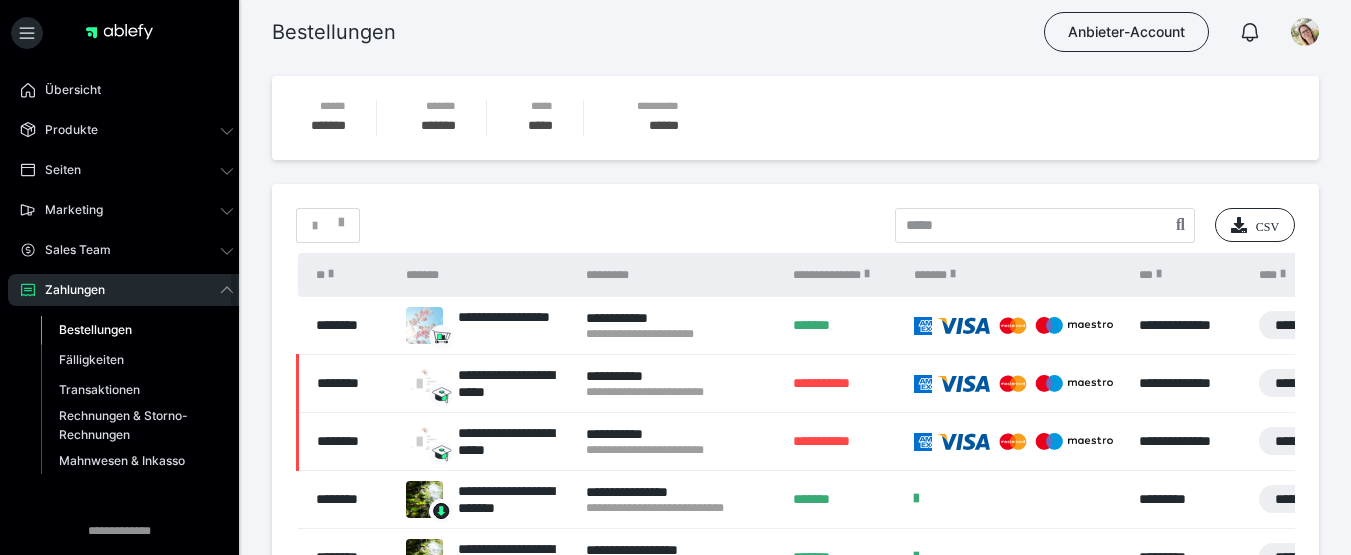 scroll, scrollTop: 0, scrollLeft: 0, axis: both 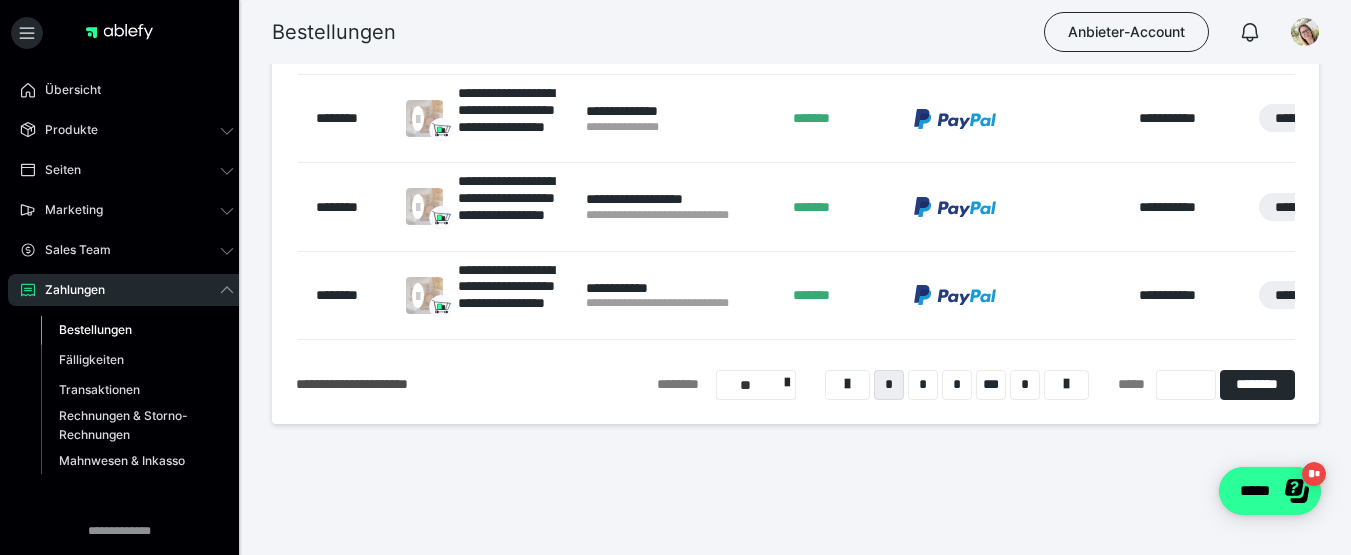click on "*****" 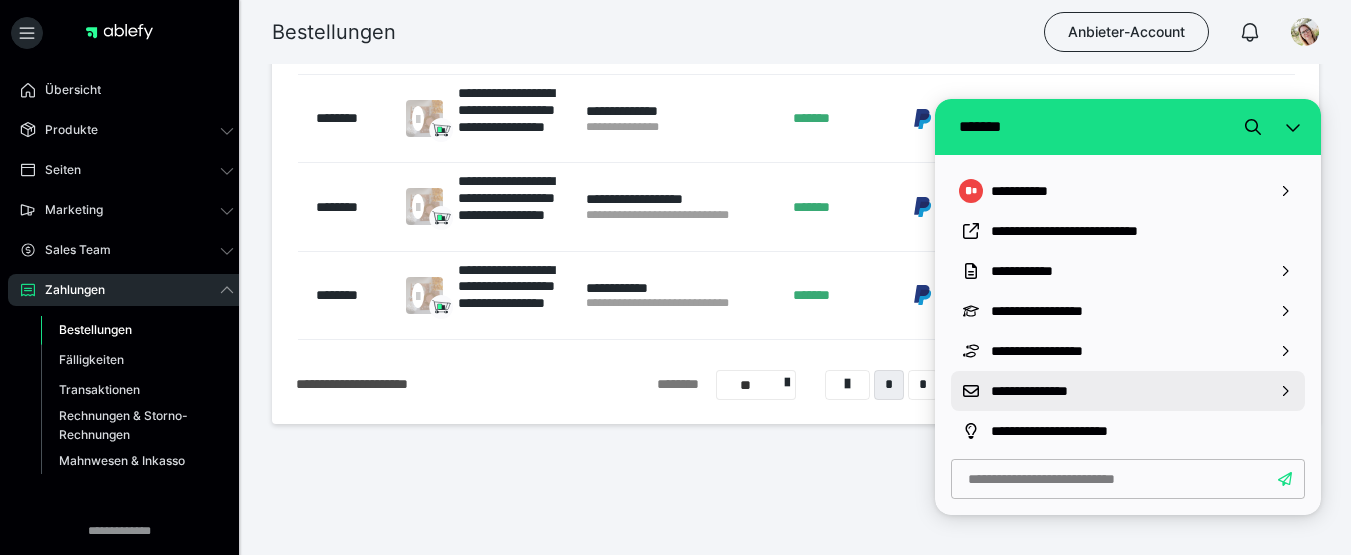 click on "**********" at bounding box center (1128, 391) 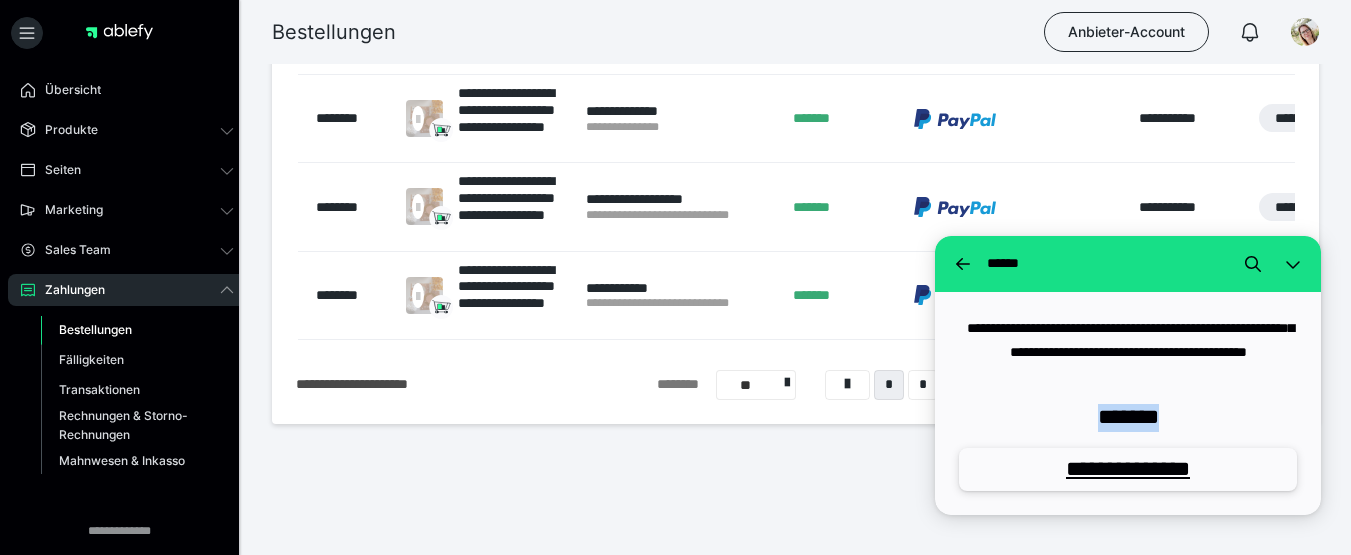 drag, startPoint x: 1089, startPoint y: 411, endPoint x: 1175, endPoint y: 422, distance: 86.70064 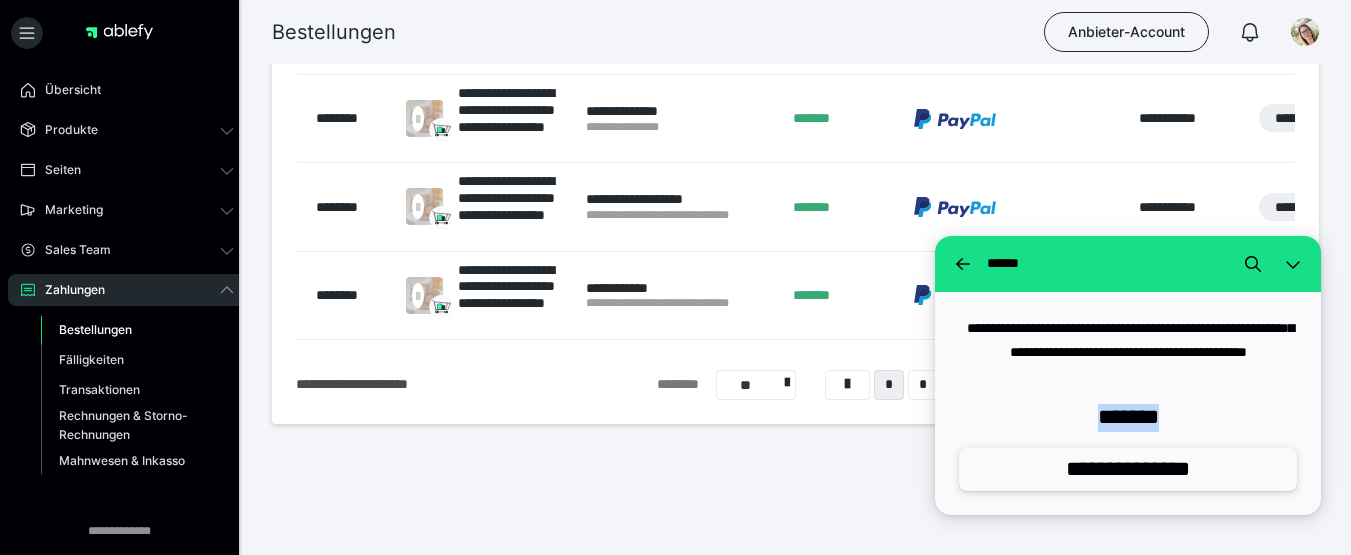 click on "**********" at bounding box center (1128, 469) 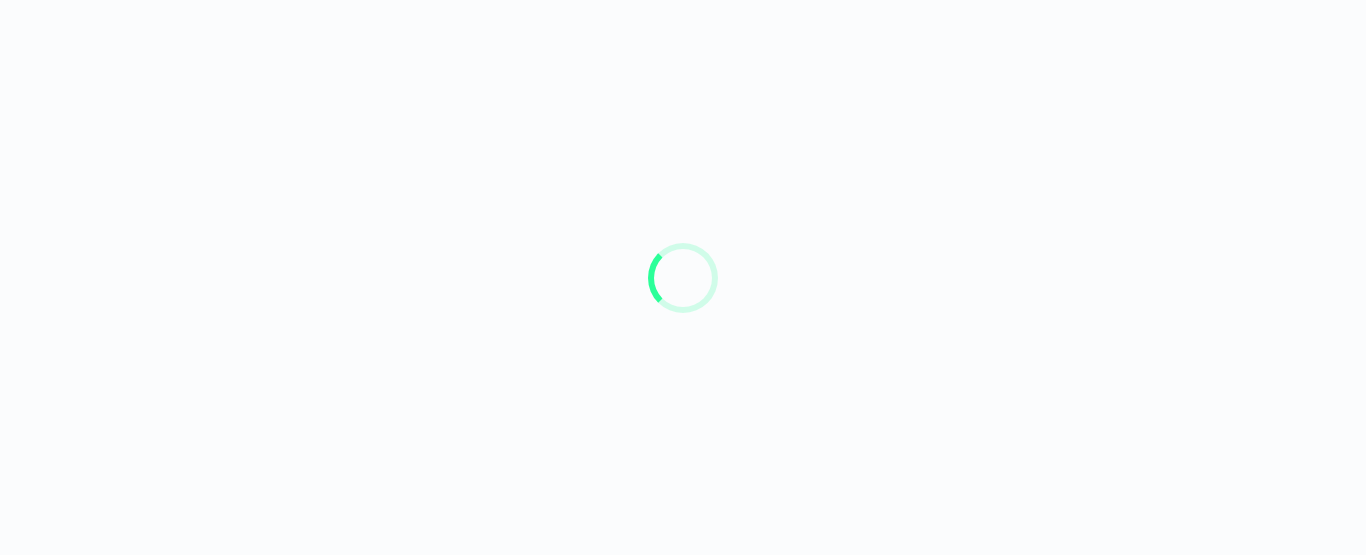 scroll, scrollTop: 0, scrollLeft: 0, axis: both 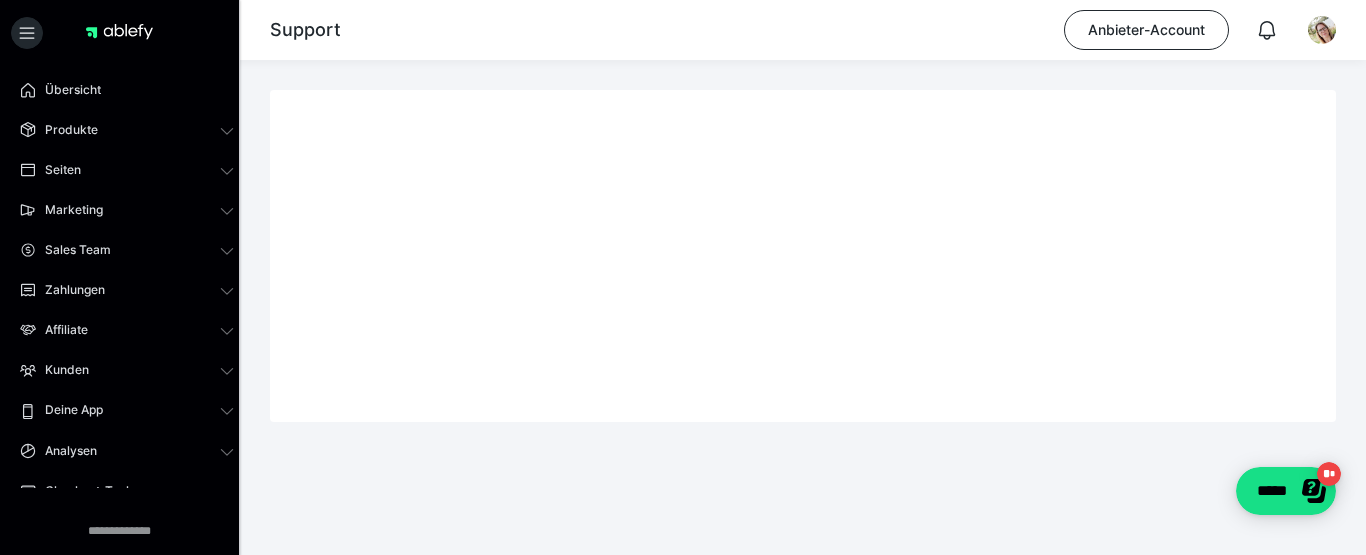 drag, startPoint x: 1362, startPoint y: 201, endPoint x: 1365, endPoint y: 345, distance: 144.03125 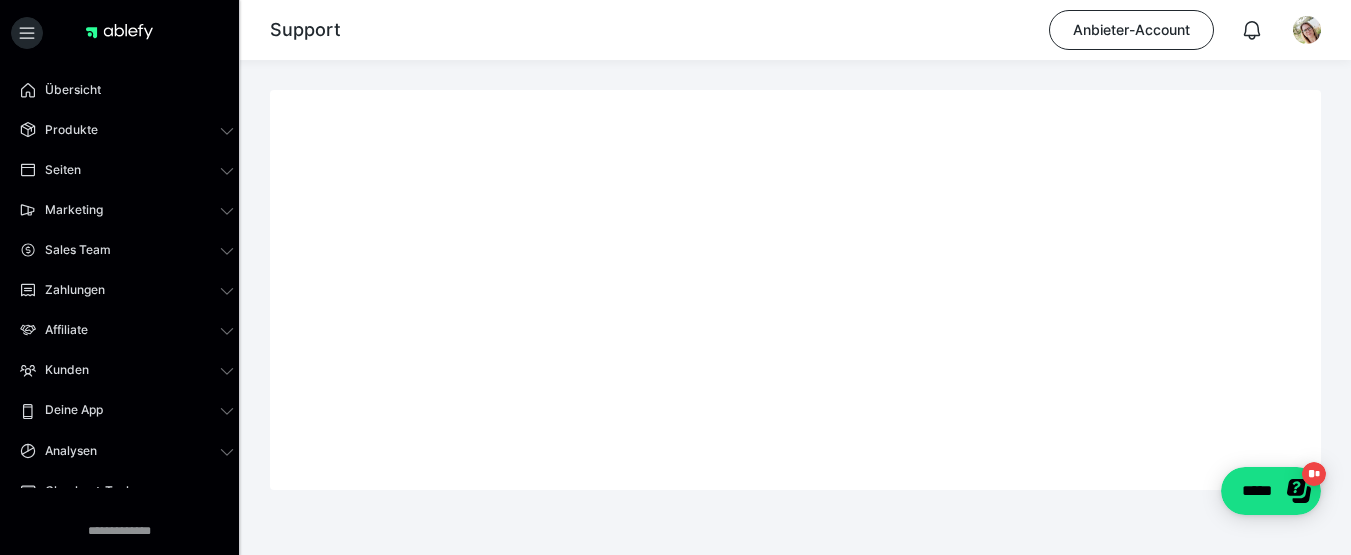 scroll, scrollTop: 58, scrollLeft: 0, axis: vertical 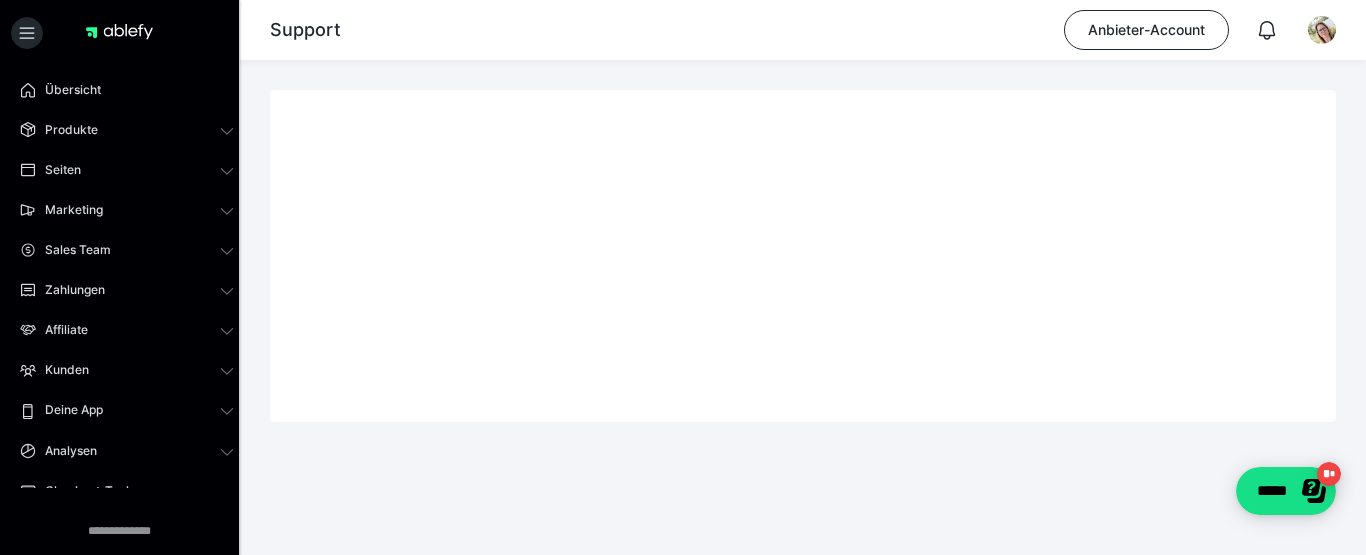 click at bounding box center [803, 303] 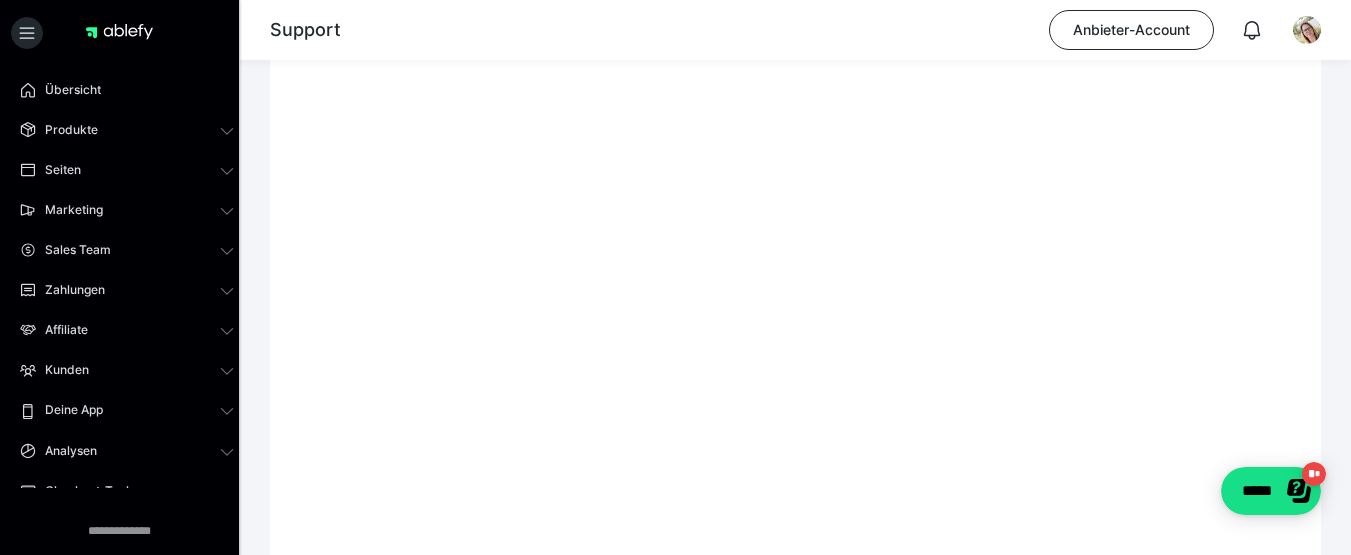 scroll, scrollTop: 301, scrollLeft: 0, axis: vertical 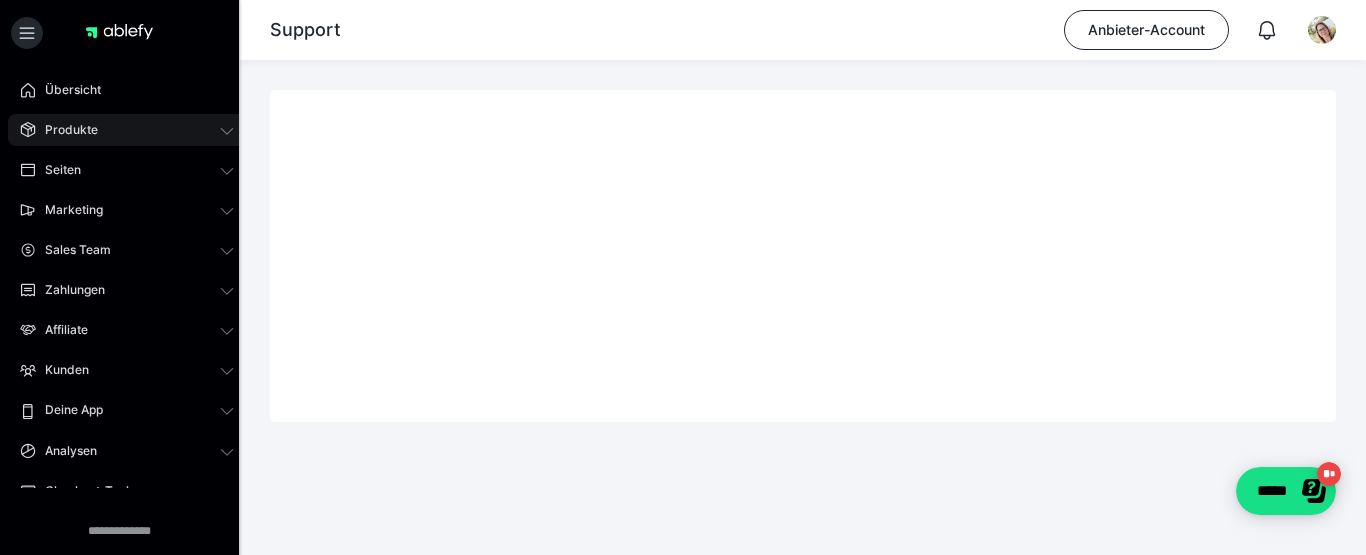 click on "Produkte" at bounding box center [64, 130] 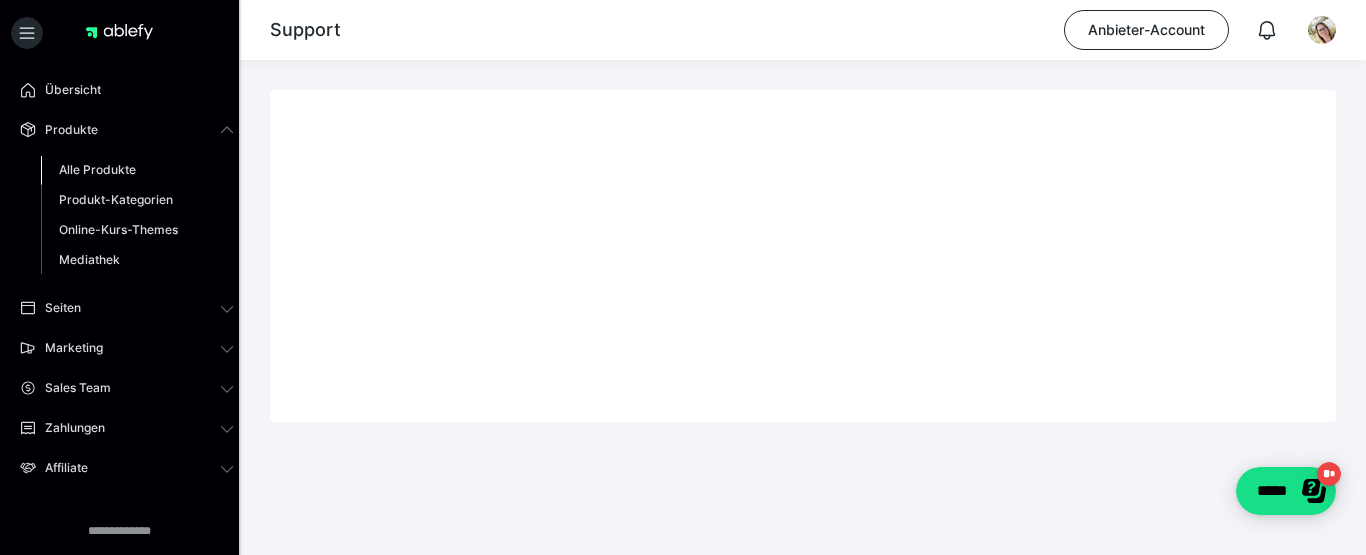click on "Alle Produkte" at bounding box center (97, 169) 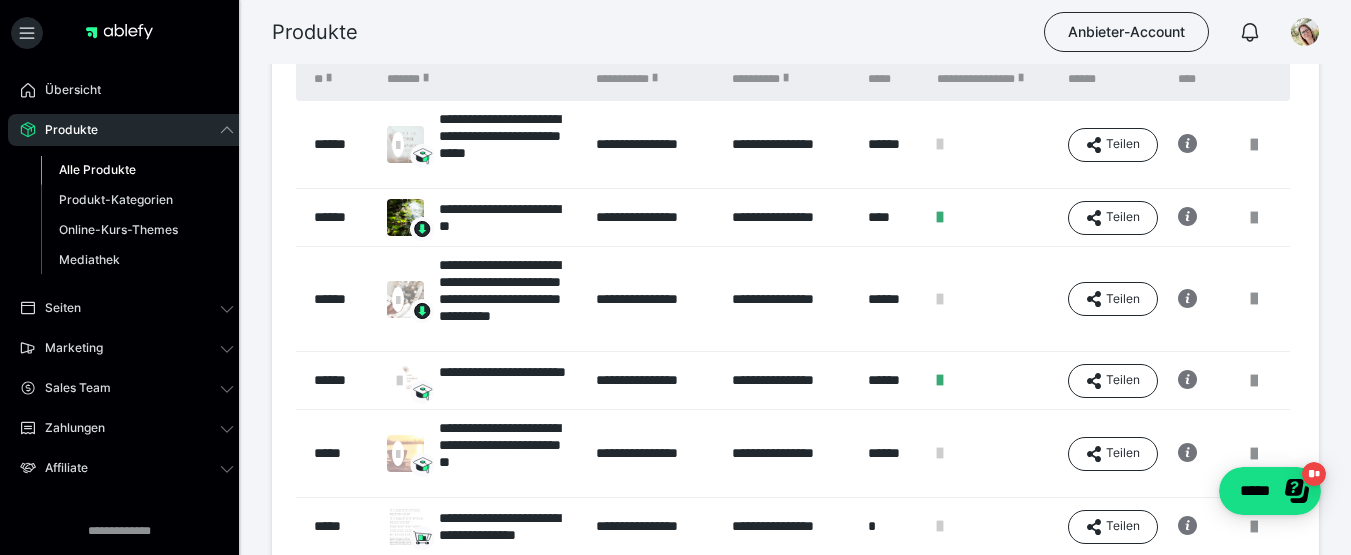 scroll, scrollTop: 59, scrollLeft: 0, axis: vertical 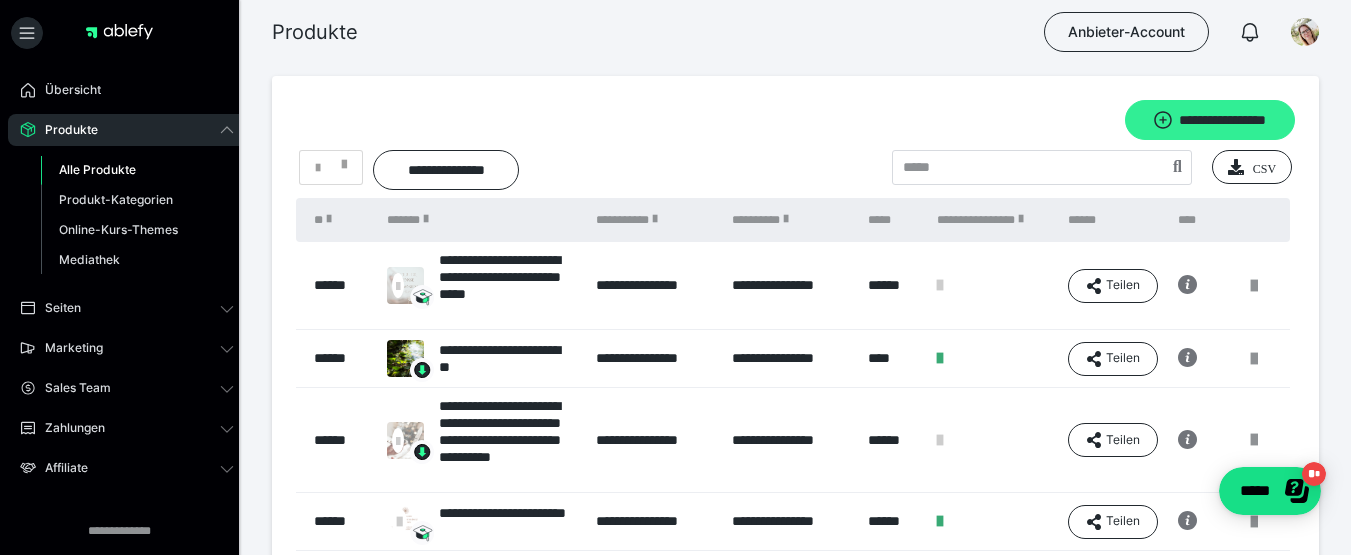 click on "**********" at bounding box center (1210, 120) 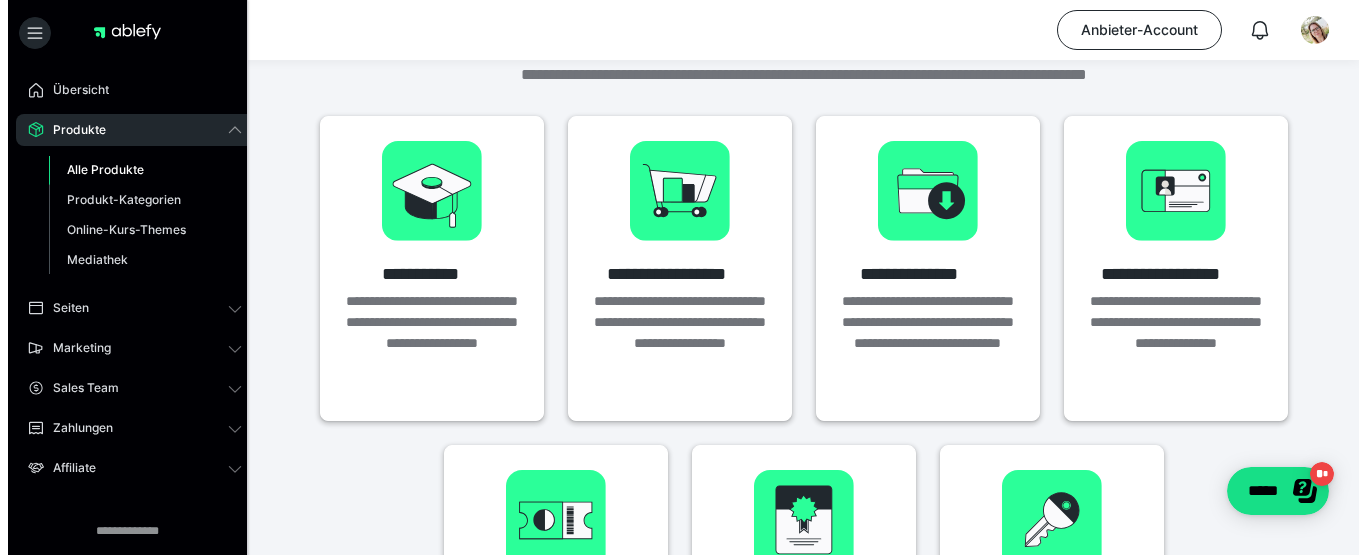 scroll, scrollTop: 61, scrollLeft: 0, axis: vertical 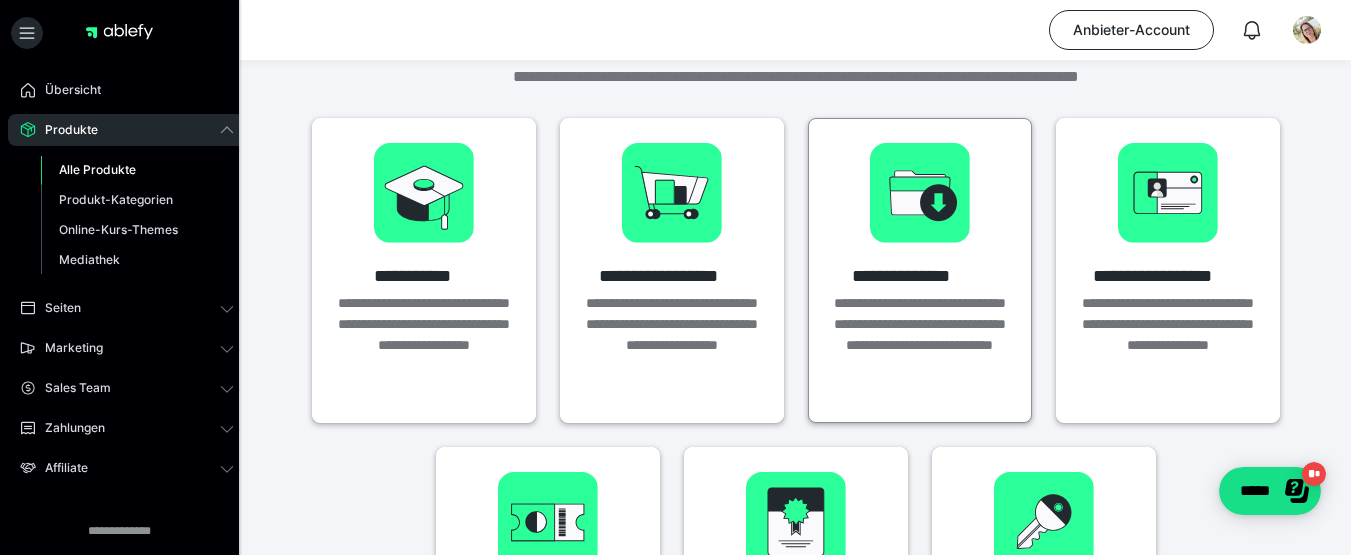 click on "**********" at bounding box center [919, 276] 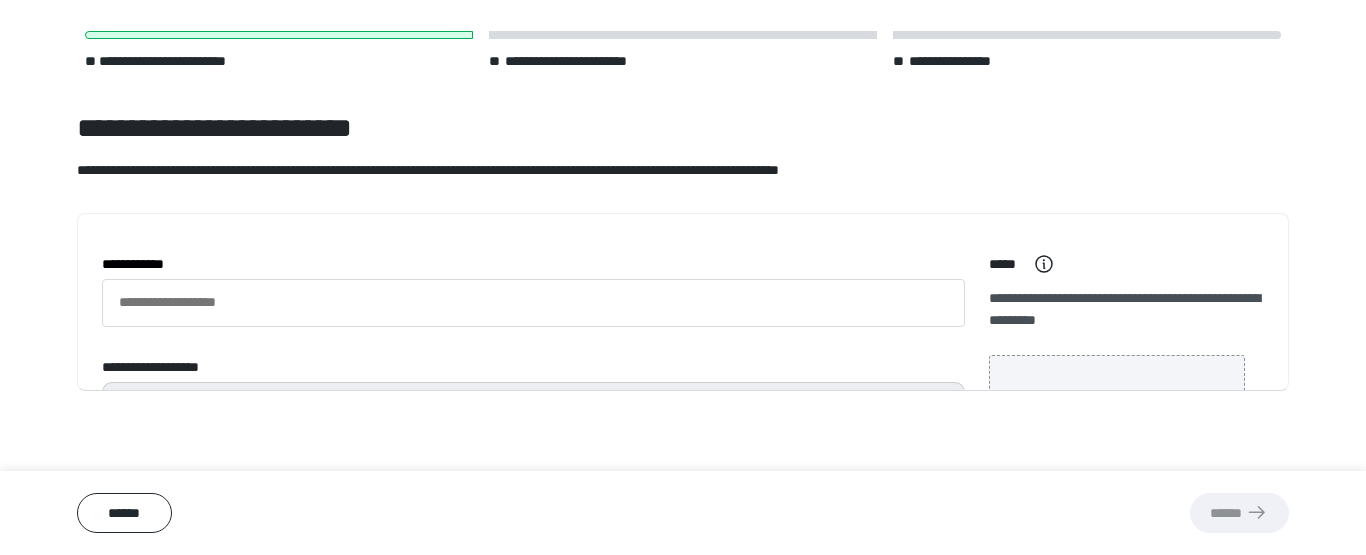 scroll, scrollTop: 23, scrollLeft: 0, axis: vertical 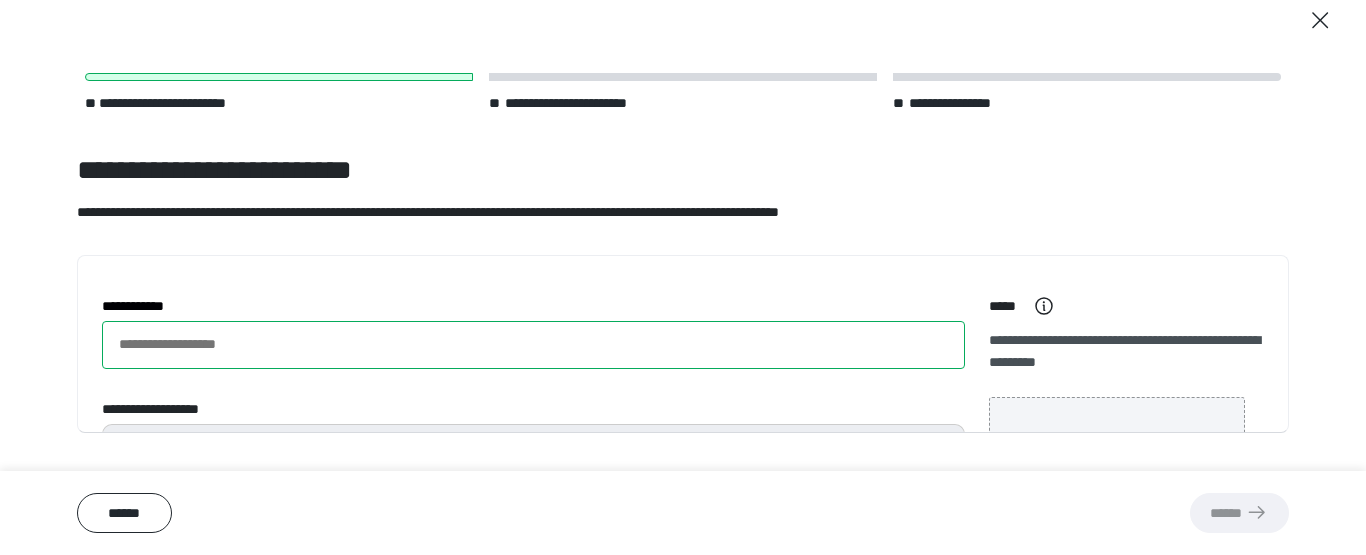 click on "**********" at bounding box center [533, 345] 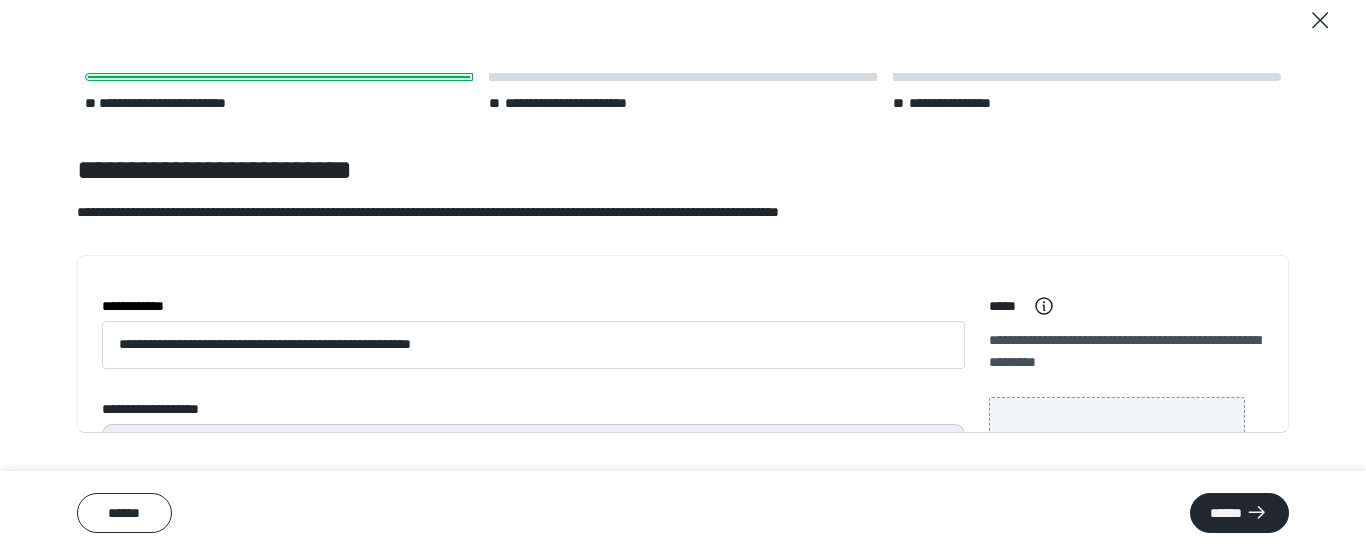 scroll, scrollTop: 65, scrollLeft: 0, axis: vertical 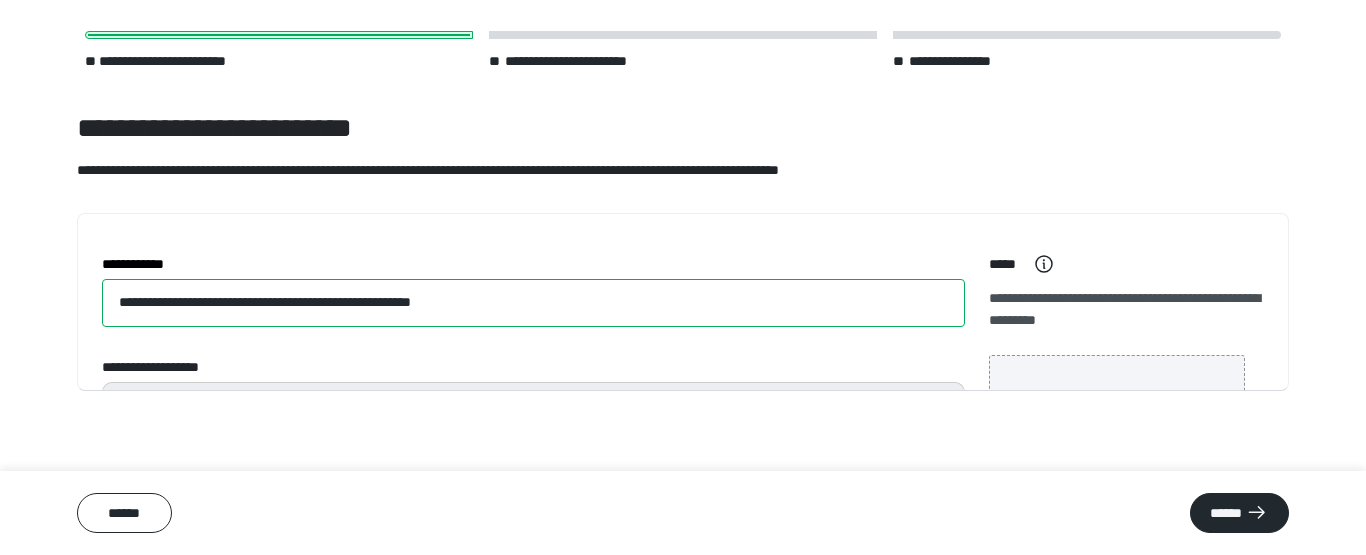 click on "**********" at bounding box center [533, 303] 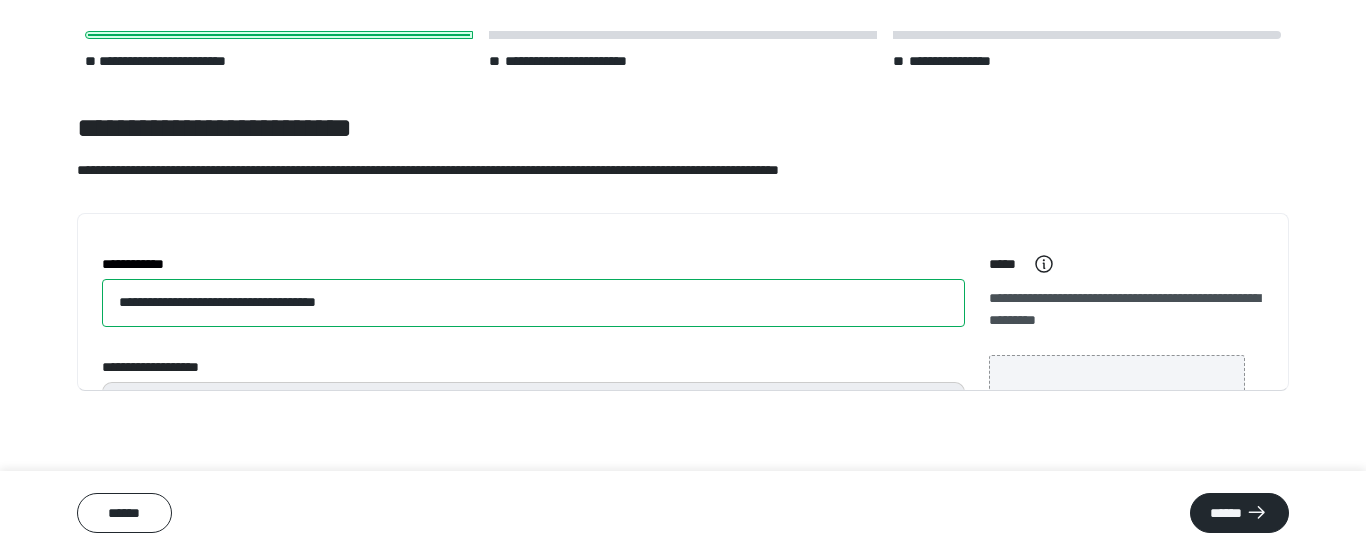 type on "**********" 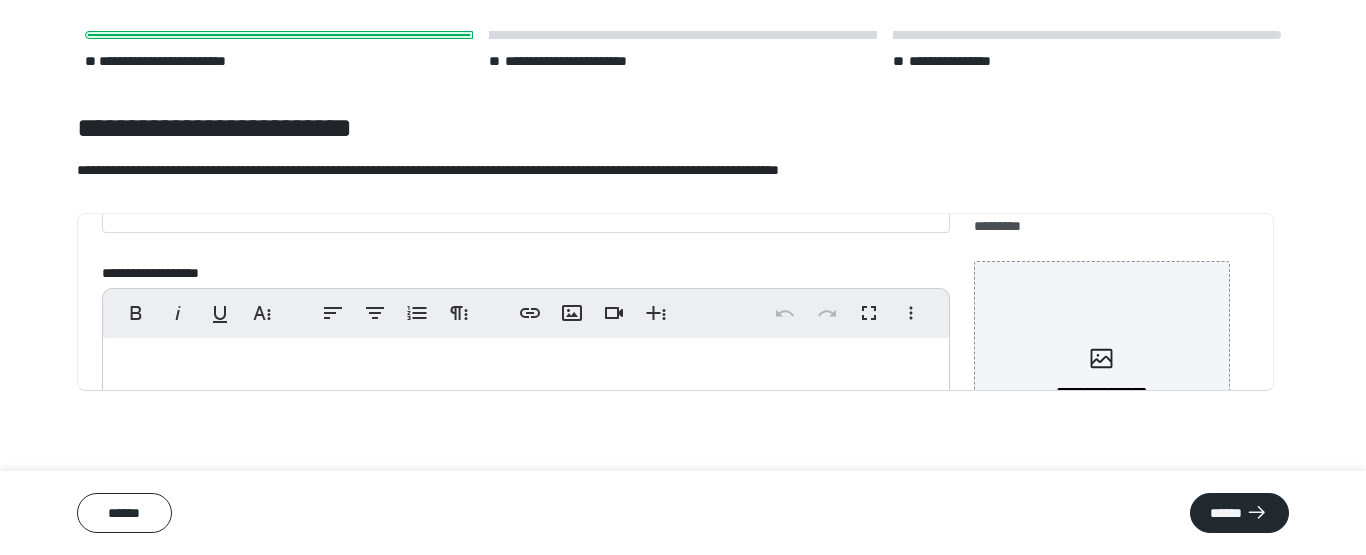scroll, scrollTop: 134, scrollLeft: 0, axis: vertical 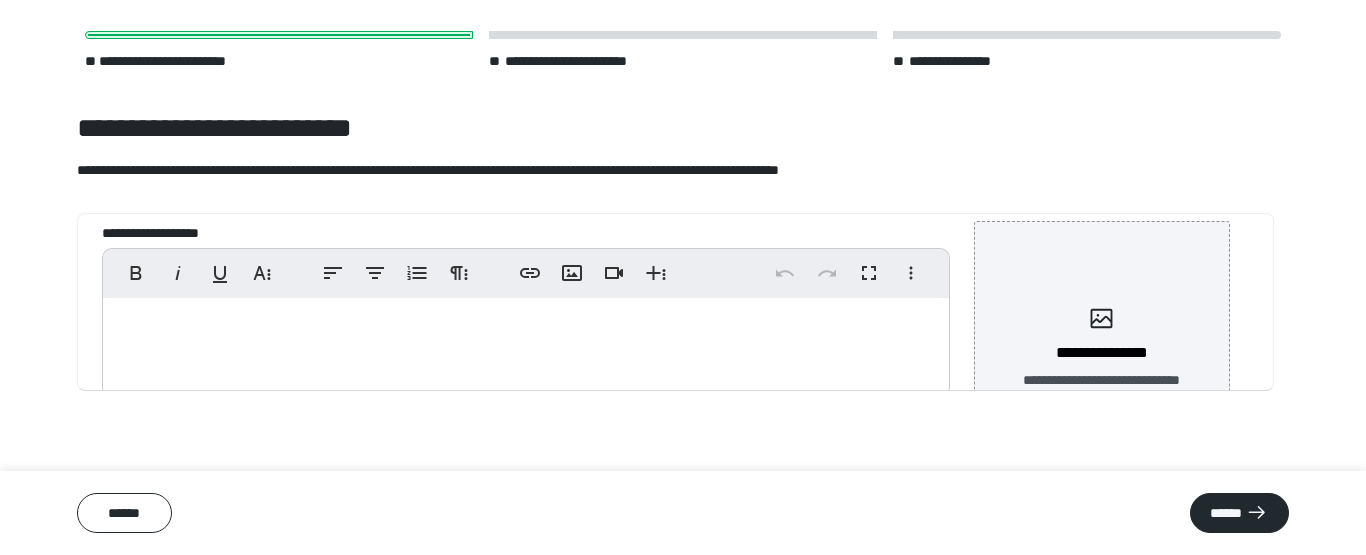 click at bounding box center (526, 343) 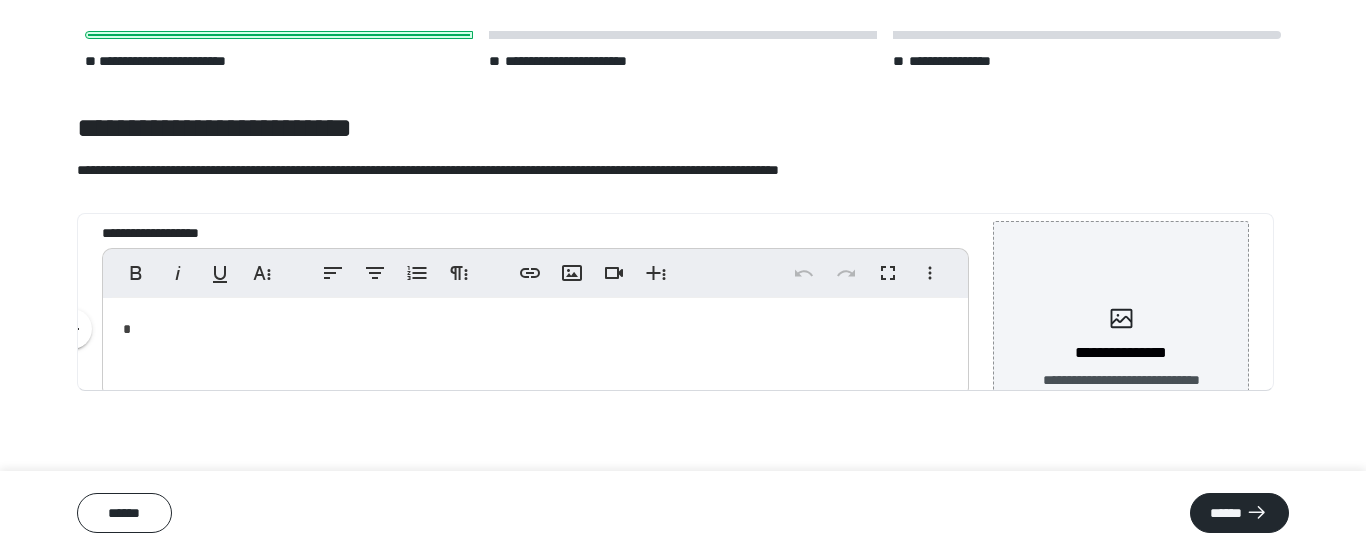 type 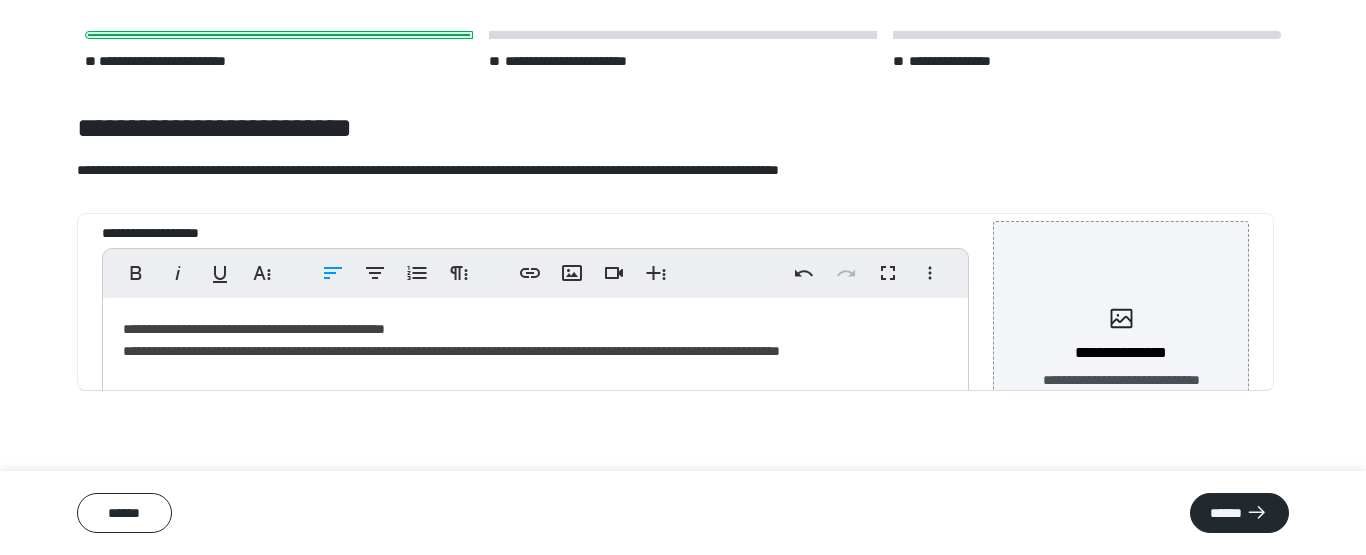 click on "**********" at bounding box center [528, 351] 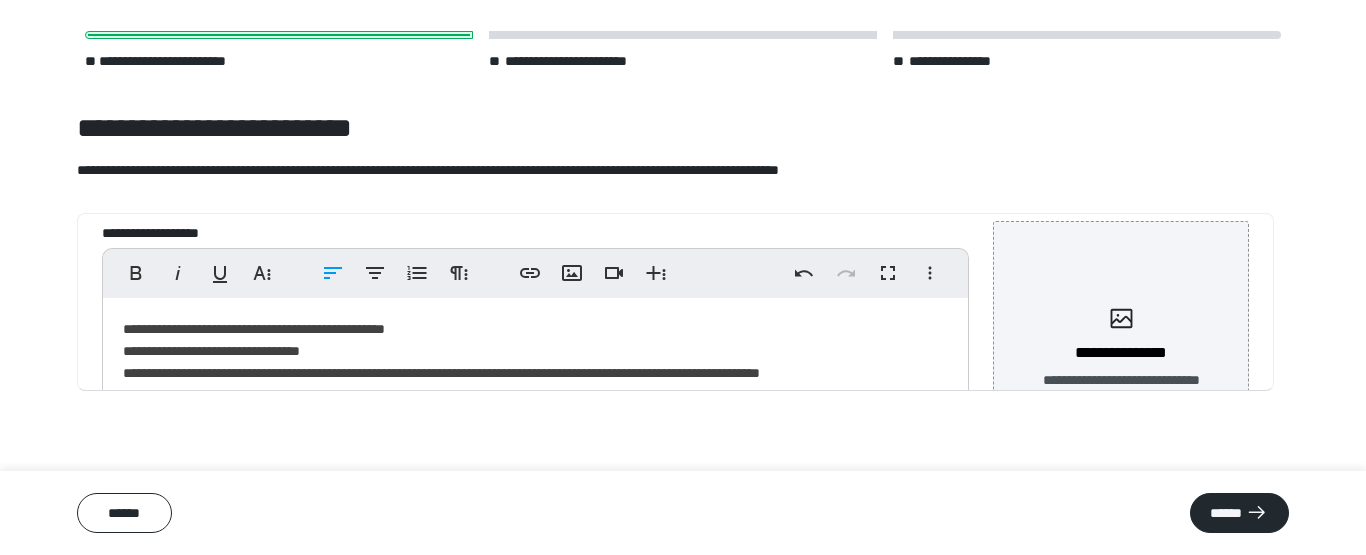 scroll, scrollTop: 148, scrollLeft: 0, axis: vertical 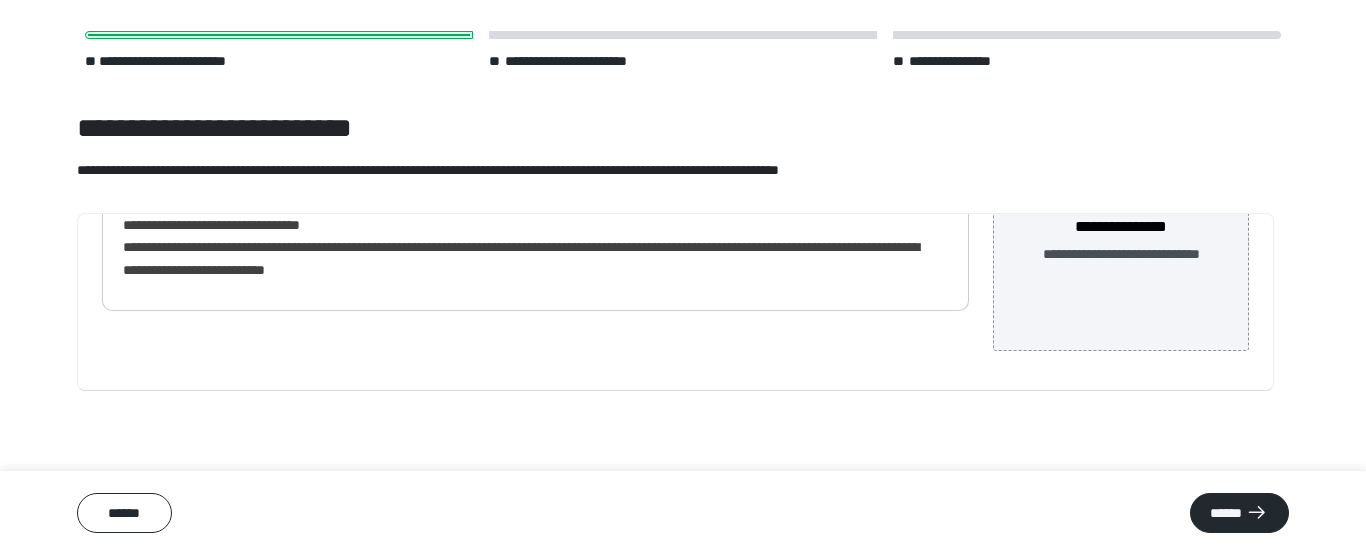 click on "**********" at bounding box center [528, 237] 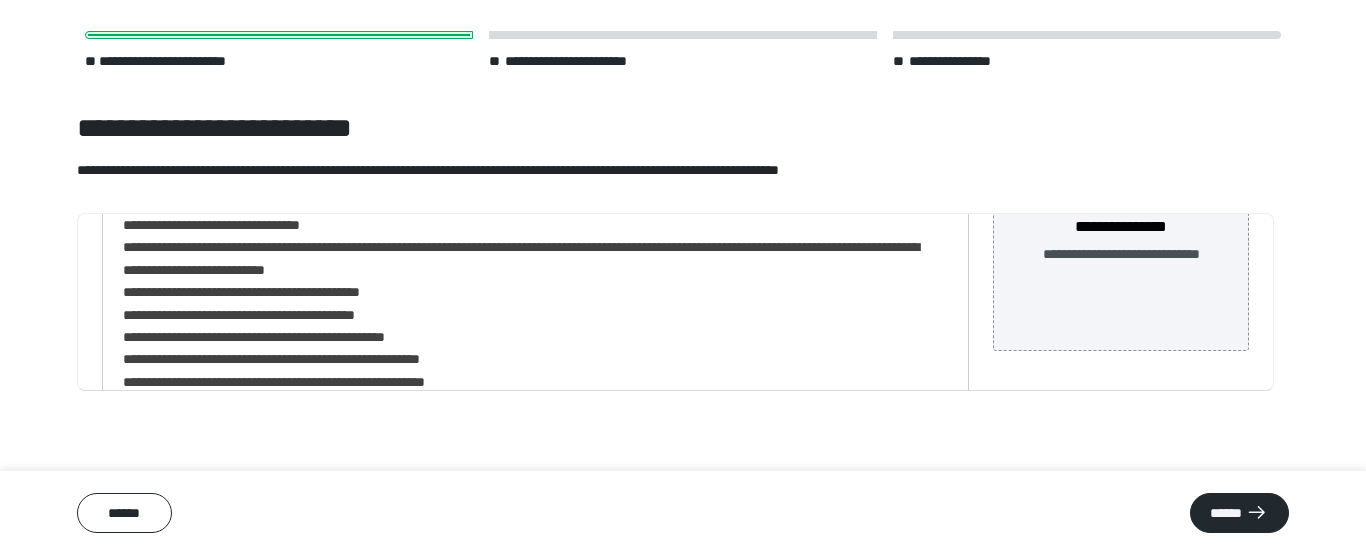drag, startPoint x: 1274, startPoint y: 314, endPoint x: 1274, endPoint y: 358, distance: 44 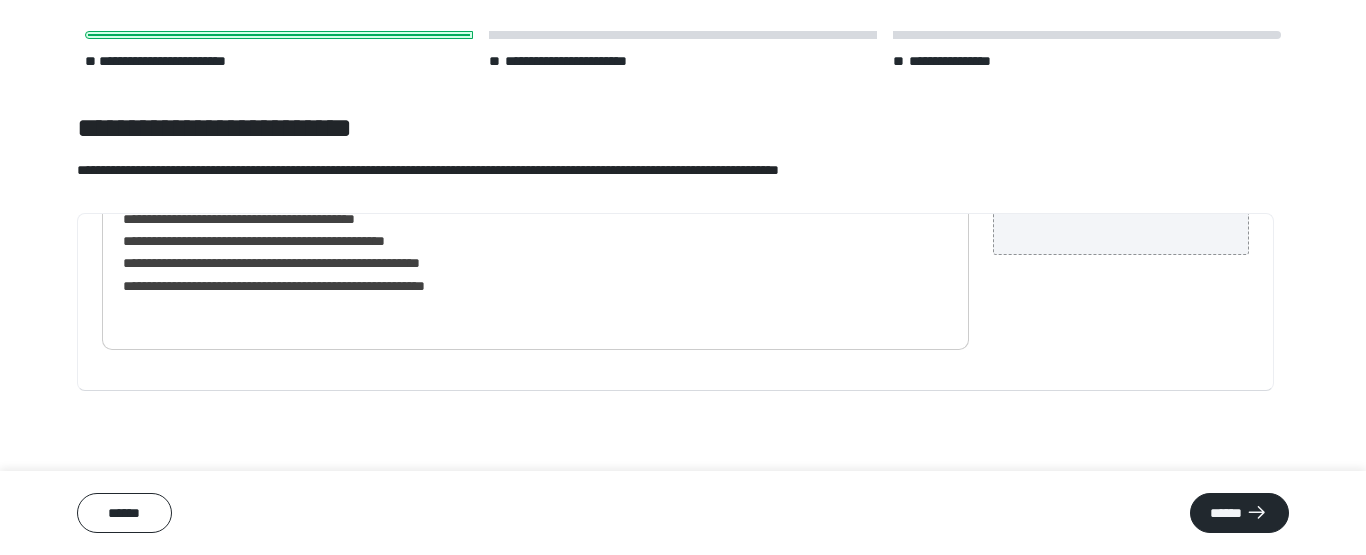 click on "**********" at bounding box center [528, 208] 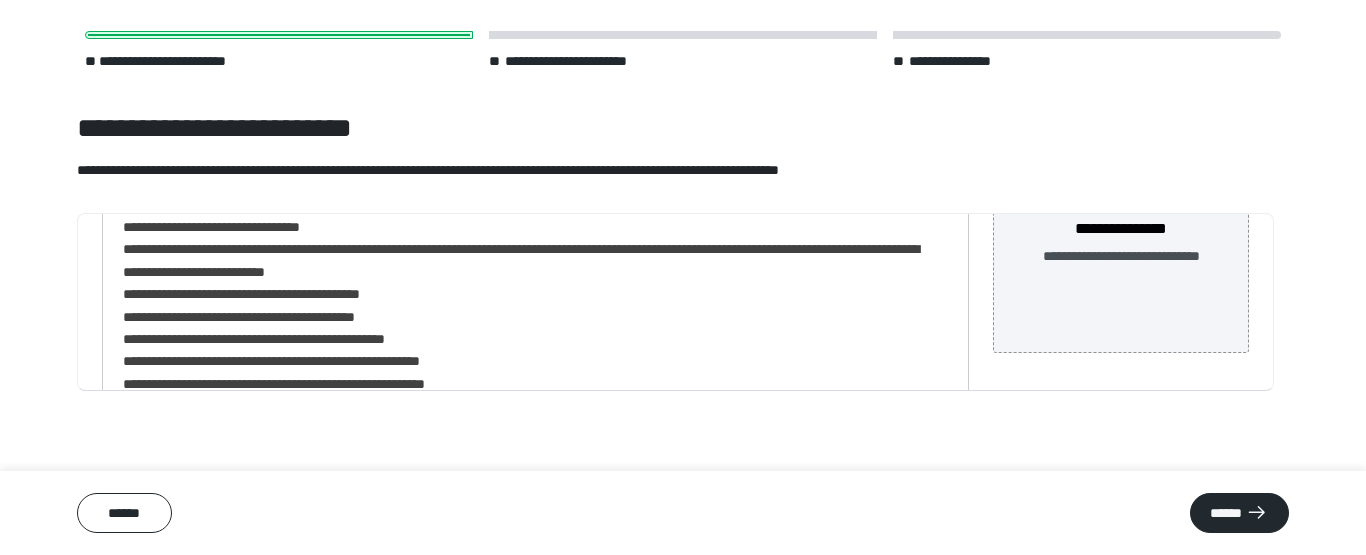 scroll, scrollTop: 262, scrollLeft: 0, axis: vertical 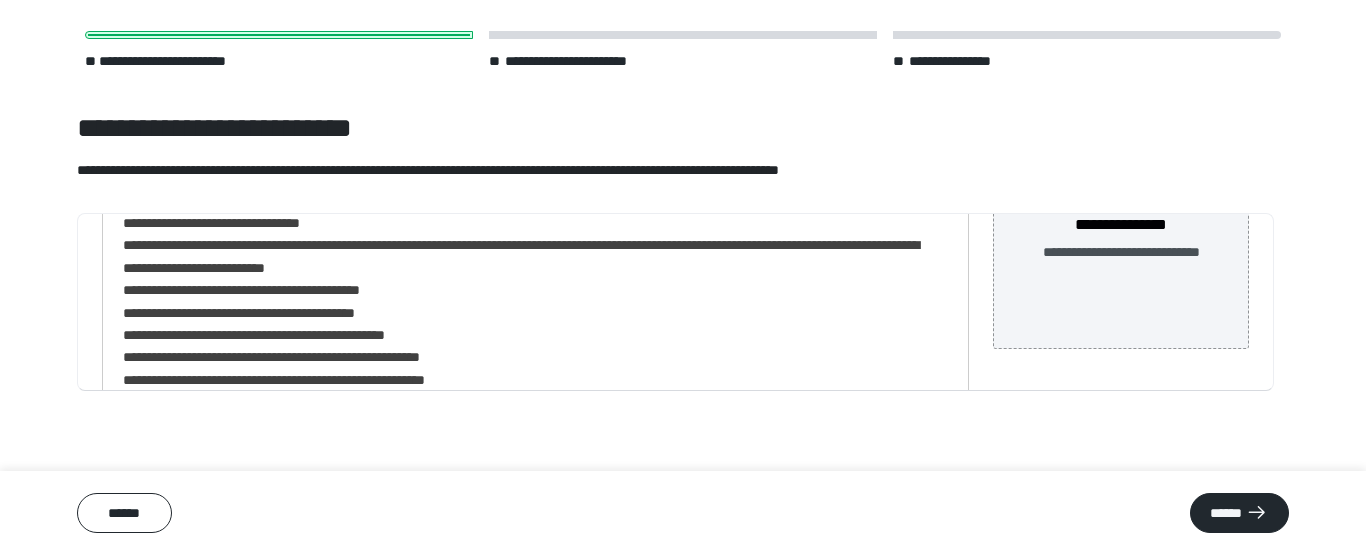 click on "**********" at bounding box center [528, 313] 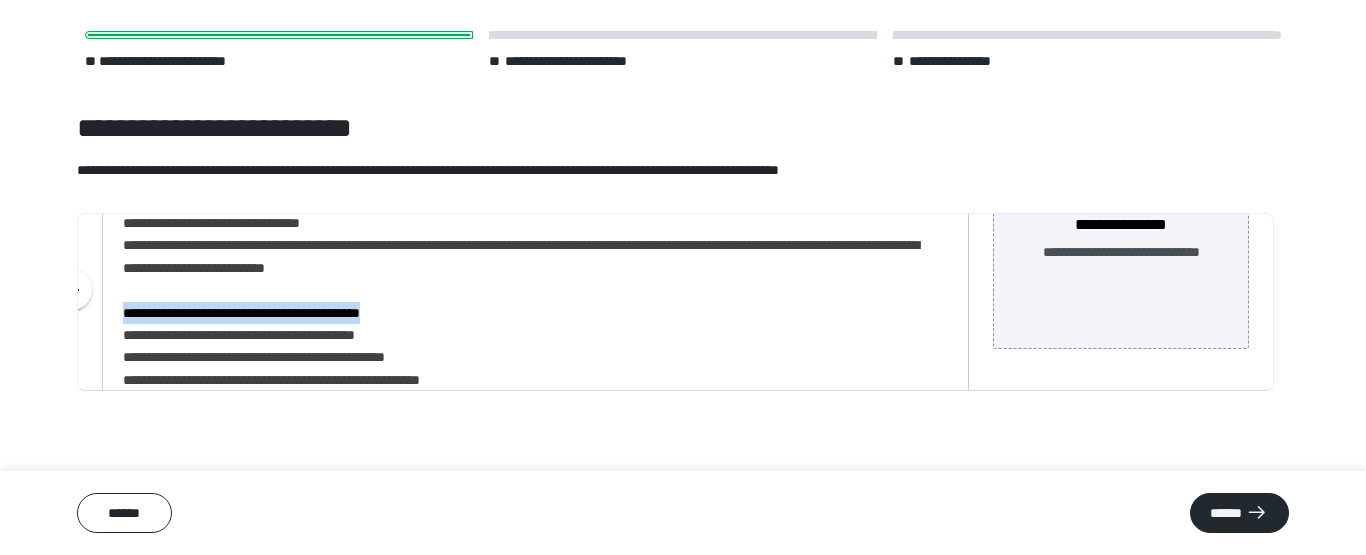 drag, startPoint x: 124, startPoint y: 311, endPoint x: 418, endPoint y: 308, distance: 294.01532 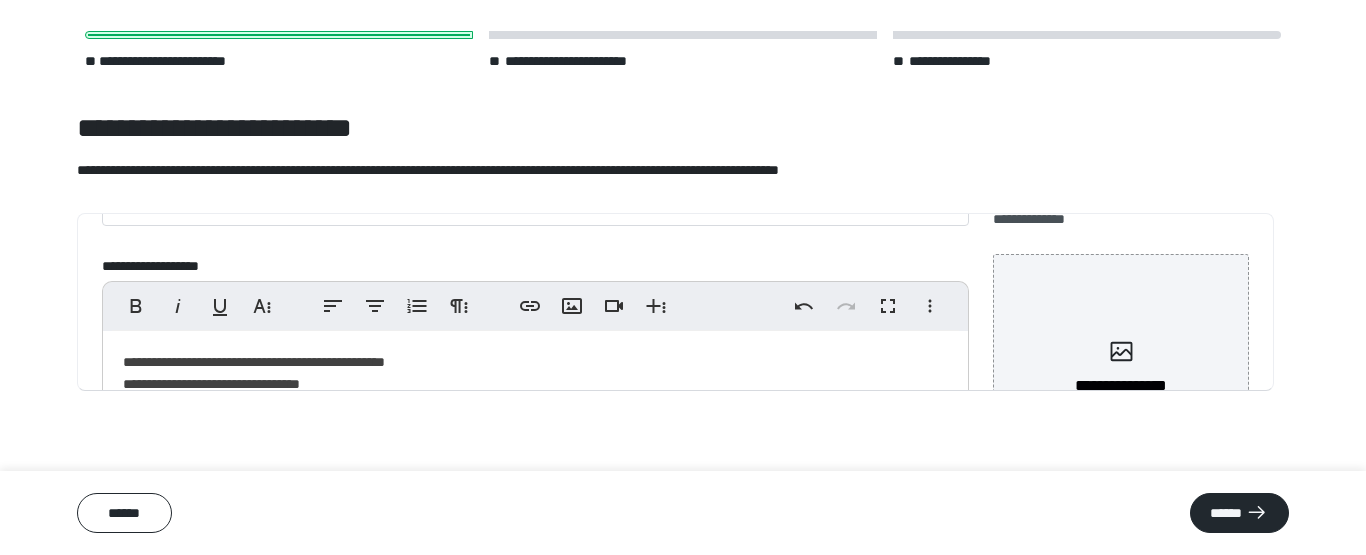 scroll, scrollTop: 97, scrollLeft: 0, axis: vertical 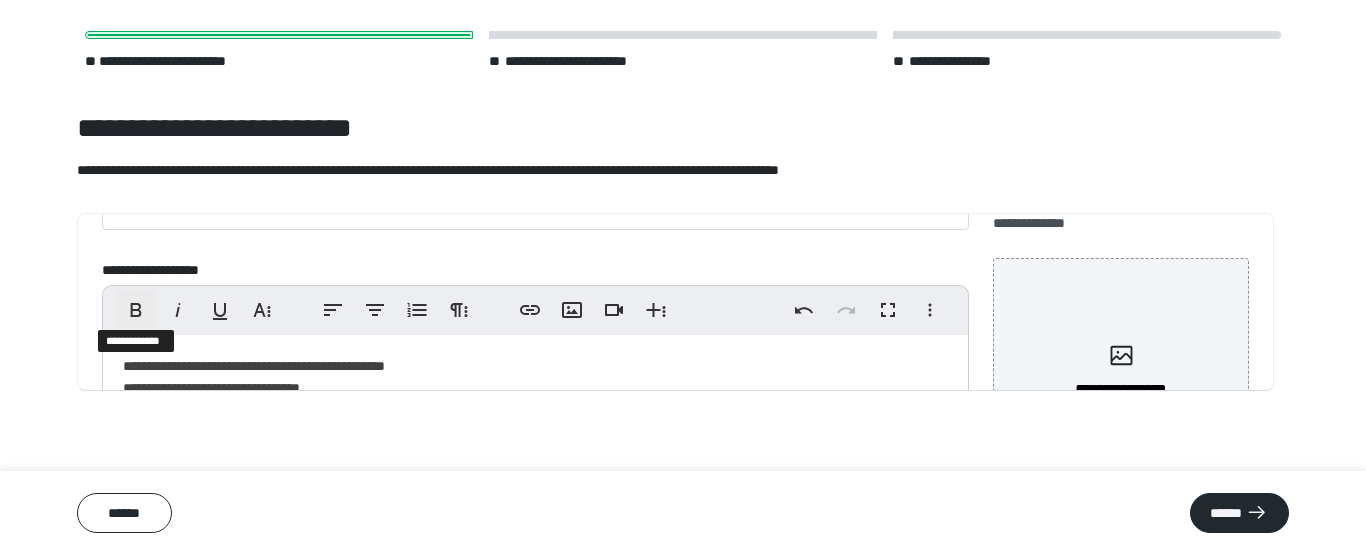 click 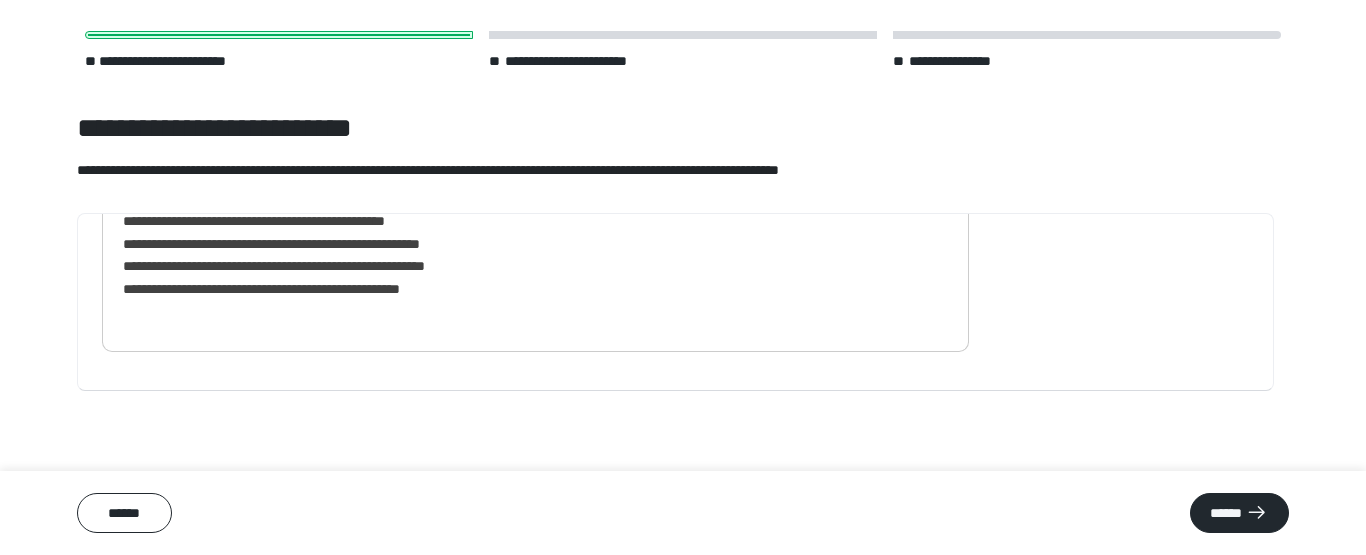 scroll, scrollTop: 400, scrollLeft: 0, axis: vertical 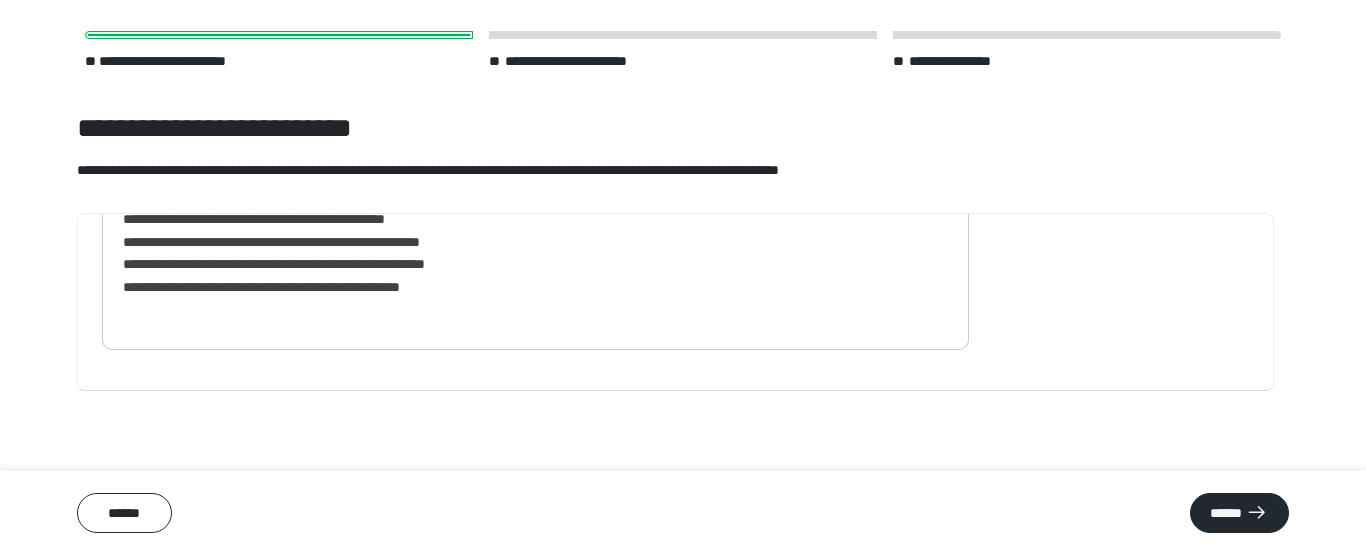 click on "**********" at bounding box center [528, 186] 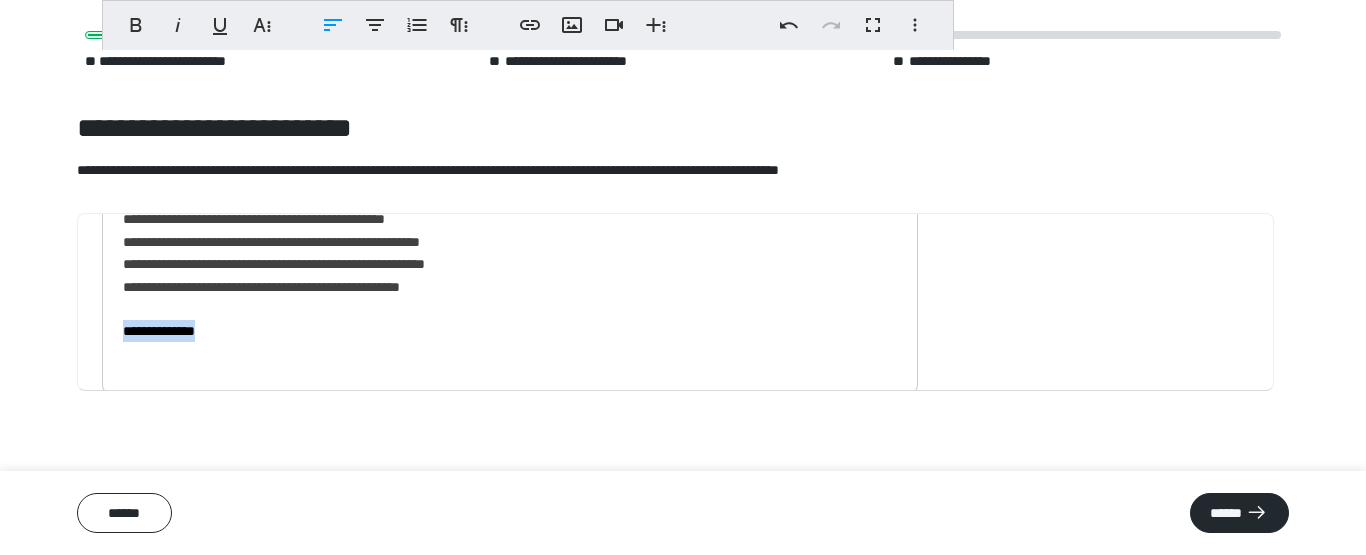 drag, startPoint x: 122, startPoint y: 326, endPoint x: 237, endPoint y: 329, distance: 115.03912 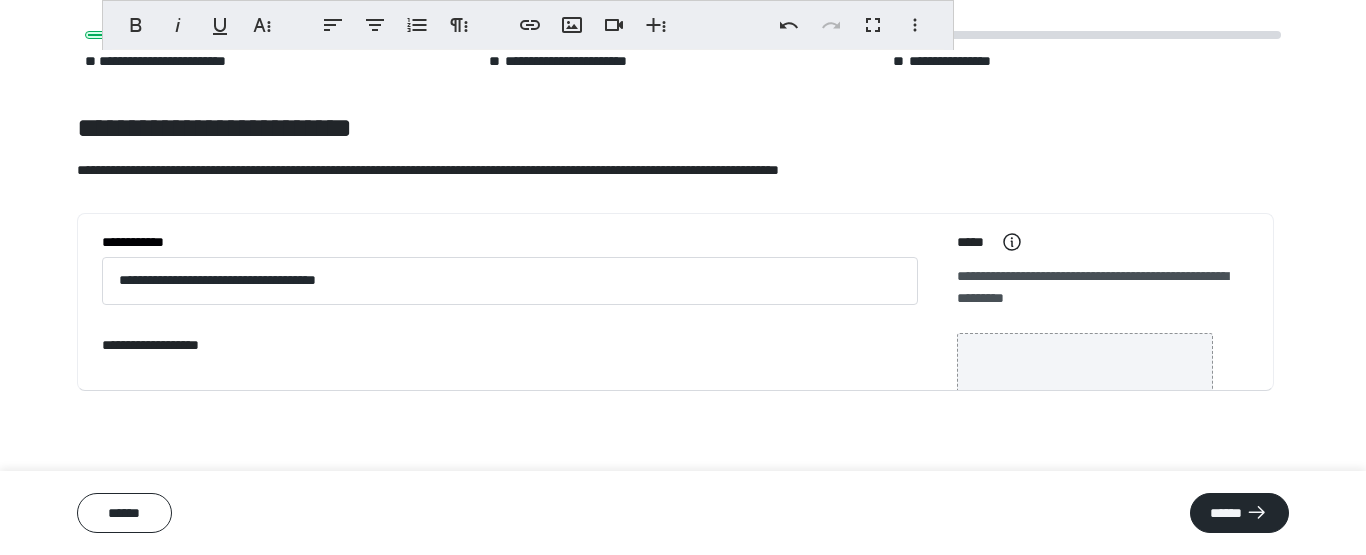 scroll, scrollTop: 0, scrollLeft: 0, axis: both 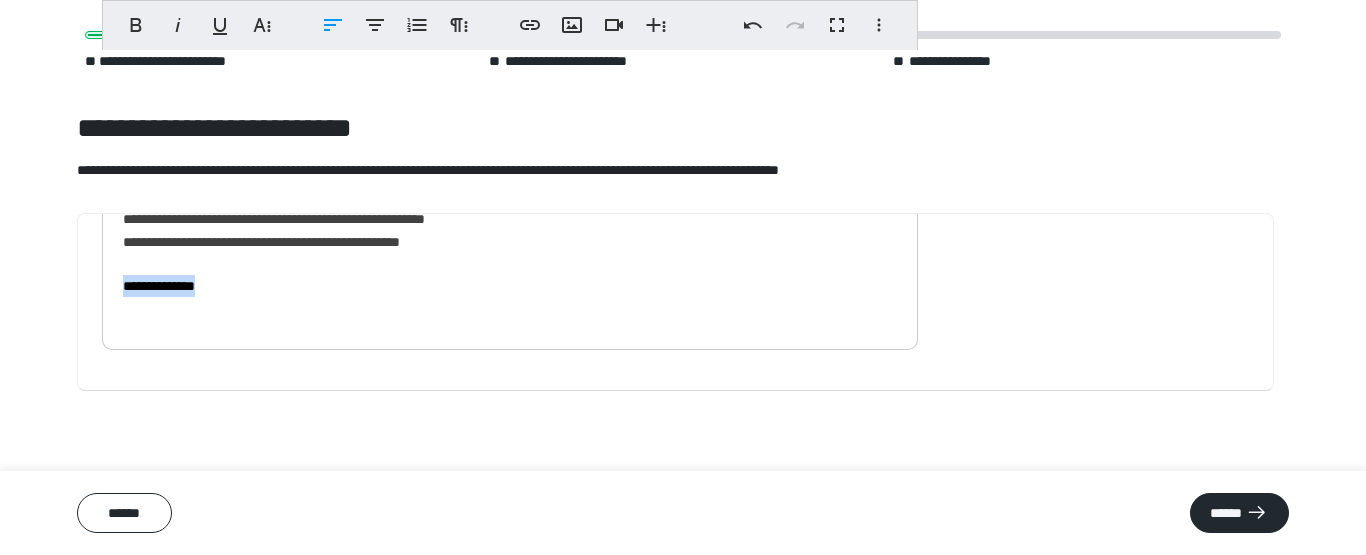 drag, startPoint x: 210, startPoint y: 289, endPoint x: 738, endPoint y: 369, distance: 534.02625 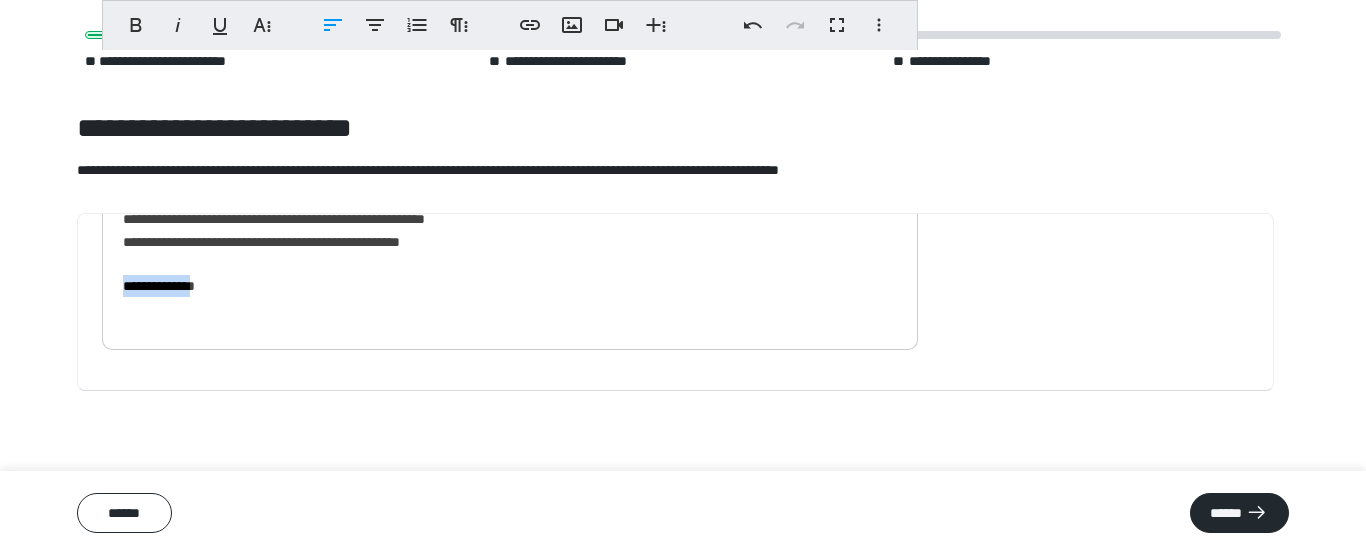 drag, startPoint x: 124, startPoint y: 282, endPoint x: 218, endPoint y: 285, distance: 94.04786 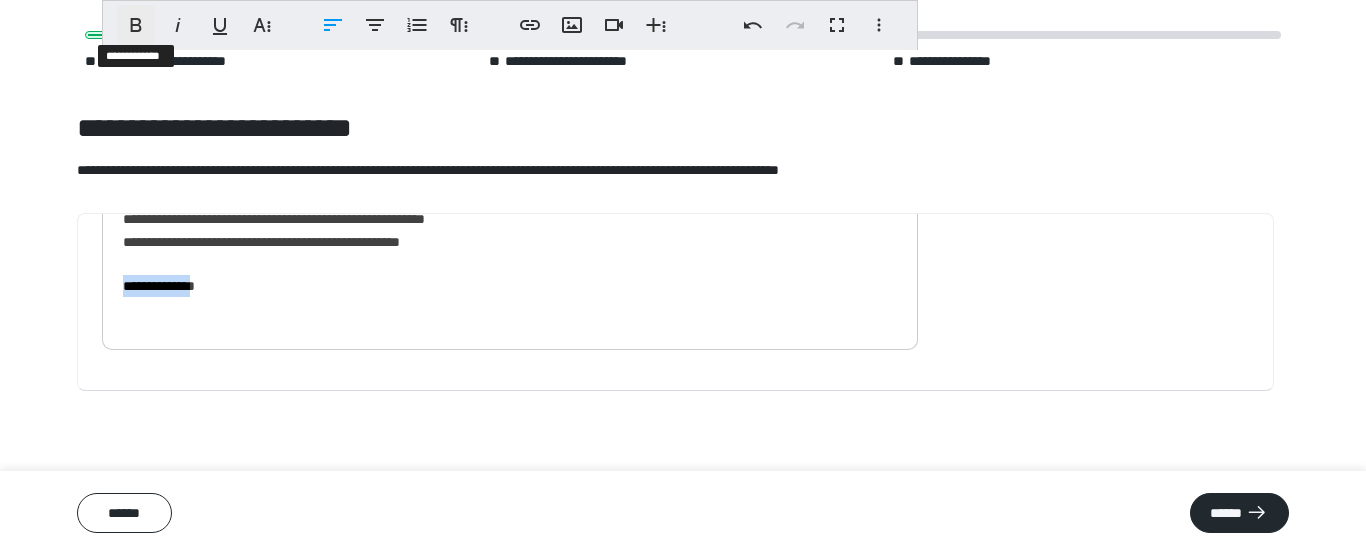 click 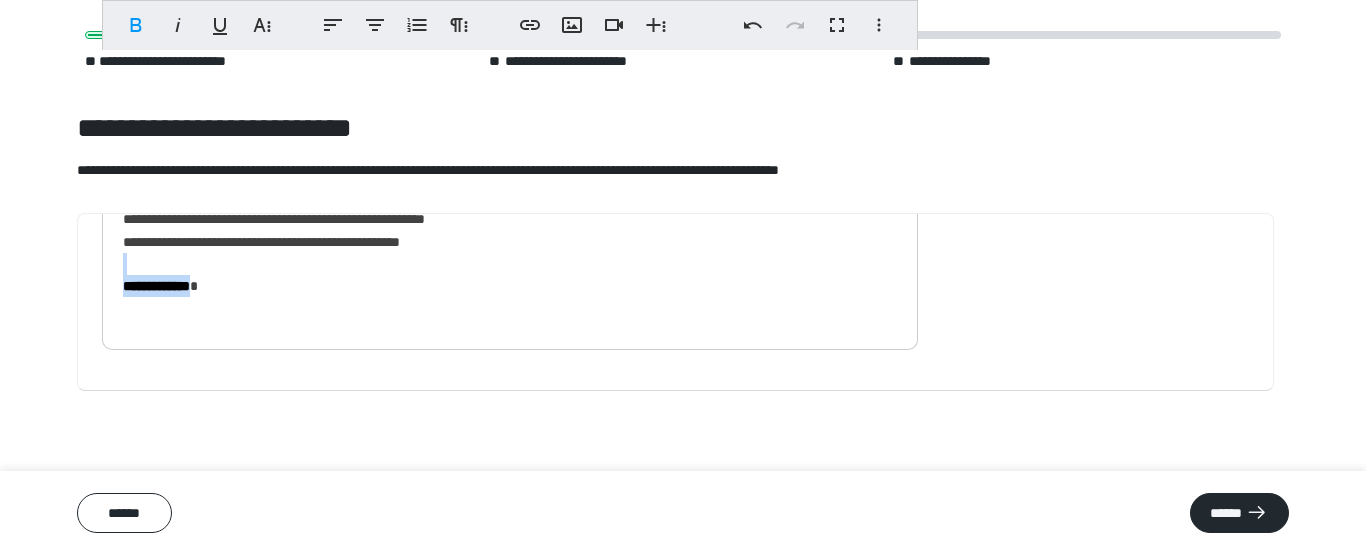 click on "**********" at bounding box center [510, 163] 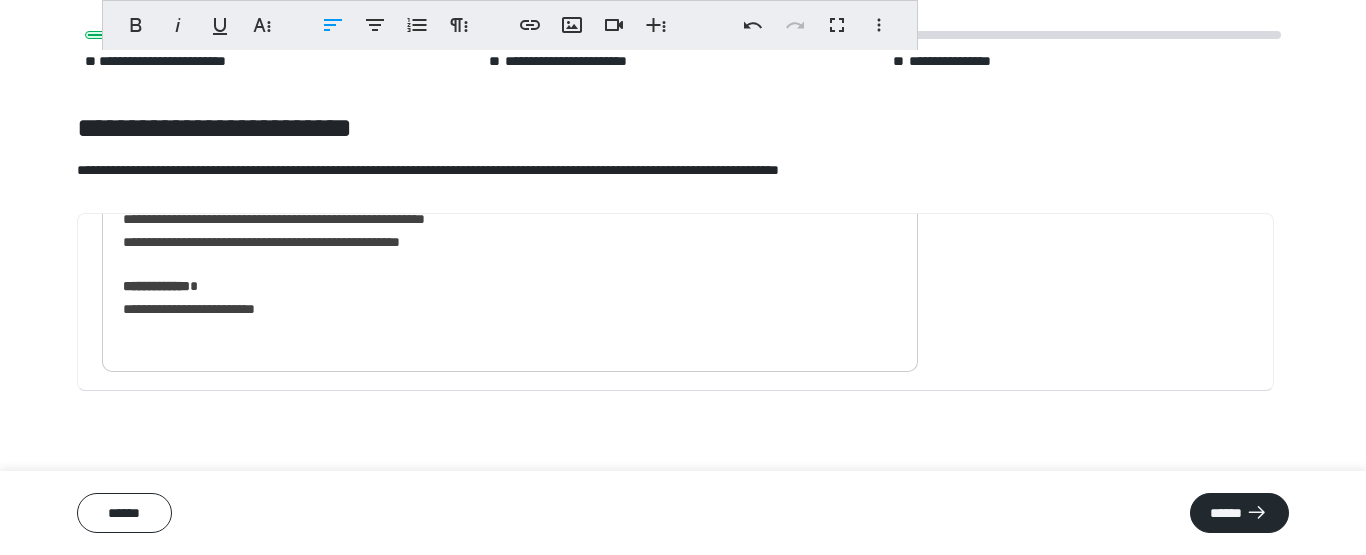 click on "**********" at bounding box center [510, 175] 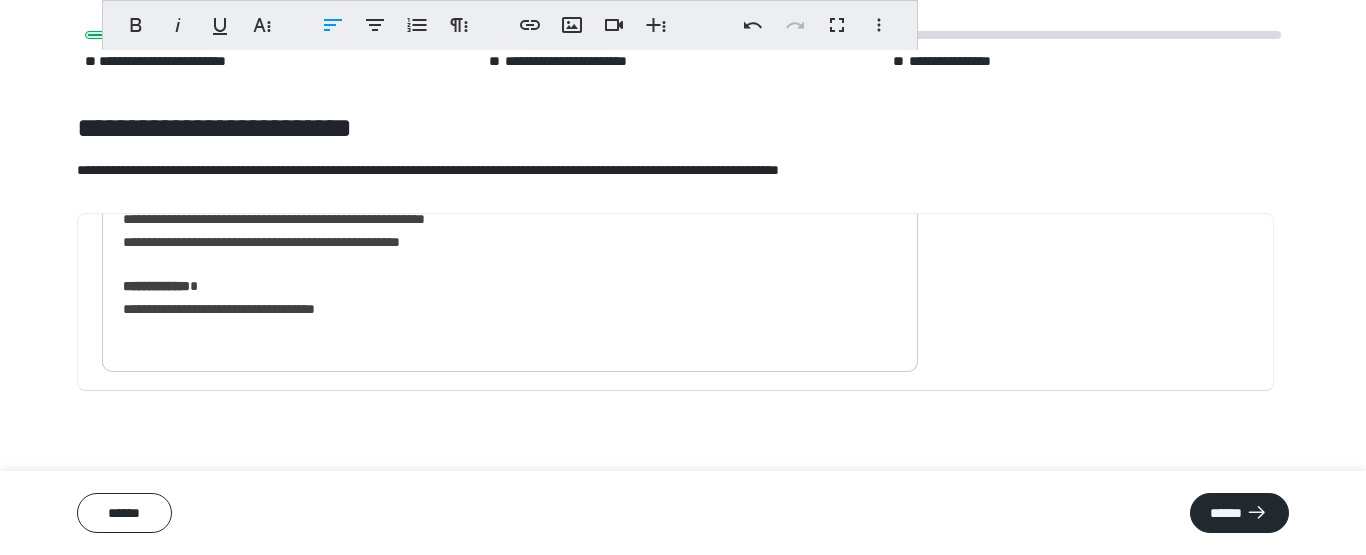 click on "**********" at bounding box center (156, 286) 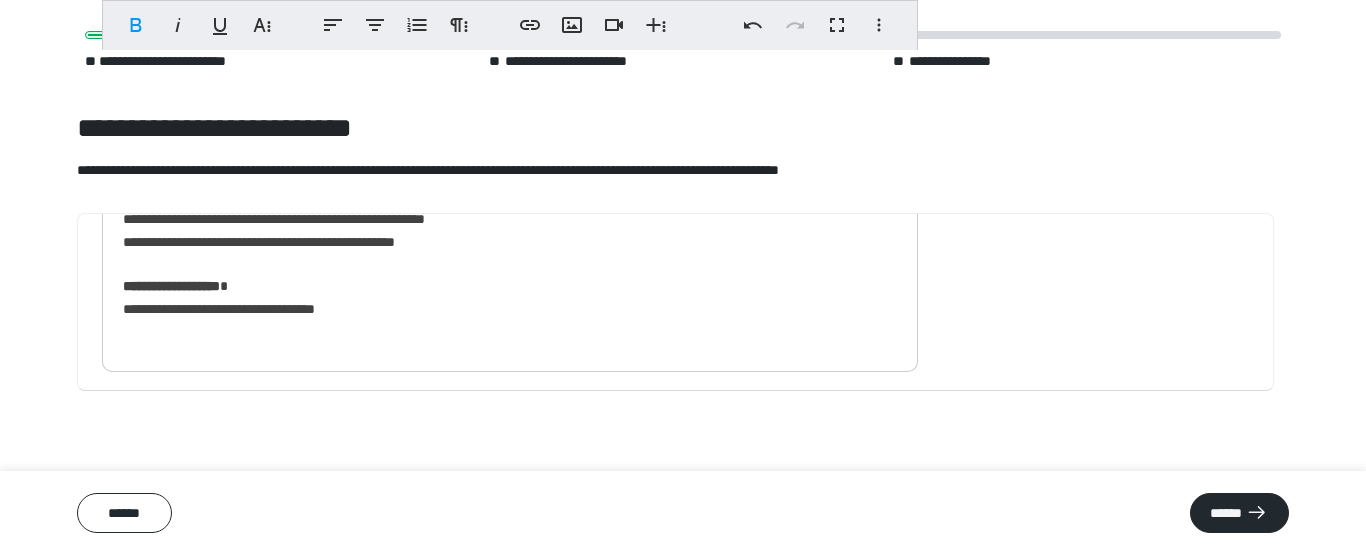 click on "**********" at bounding box center [510, 175] 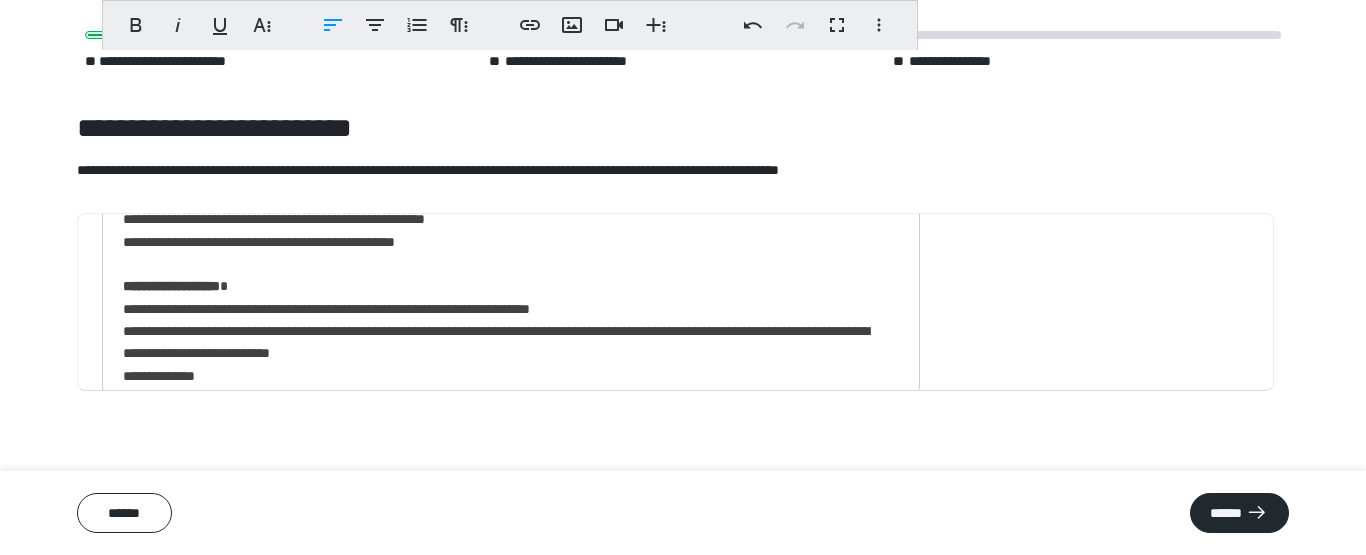 scroll, scrollTop: 1, scrollLeft: 0, axis: vertical 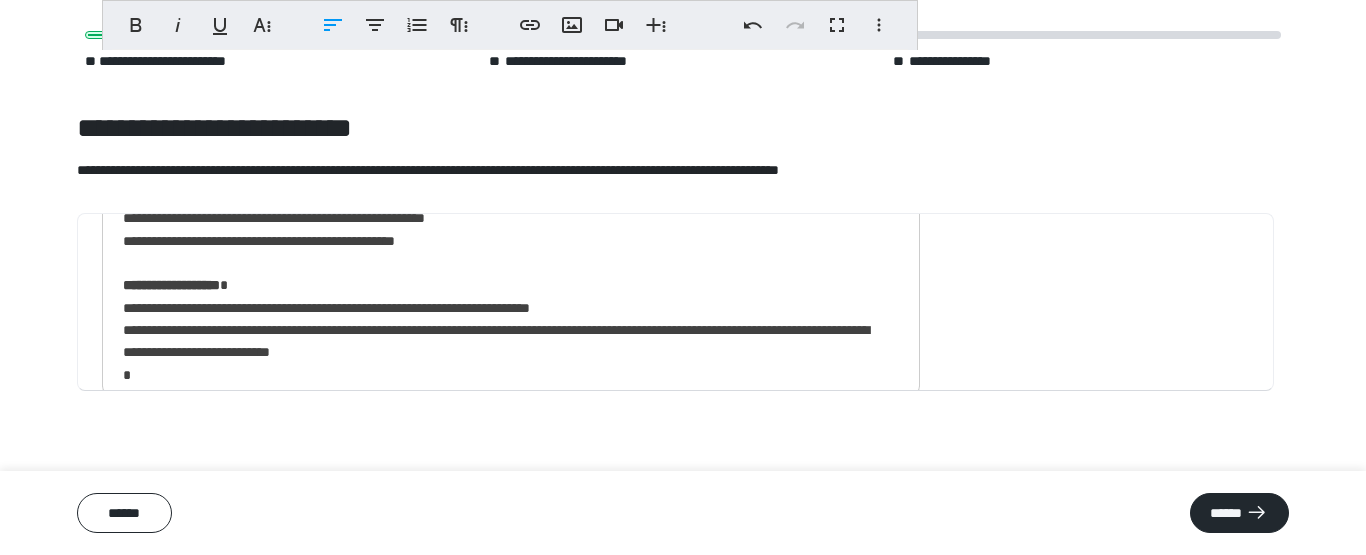 click on "**********" at bounding box center [503, 207] 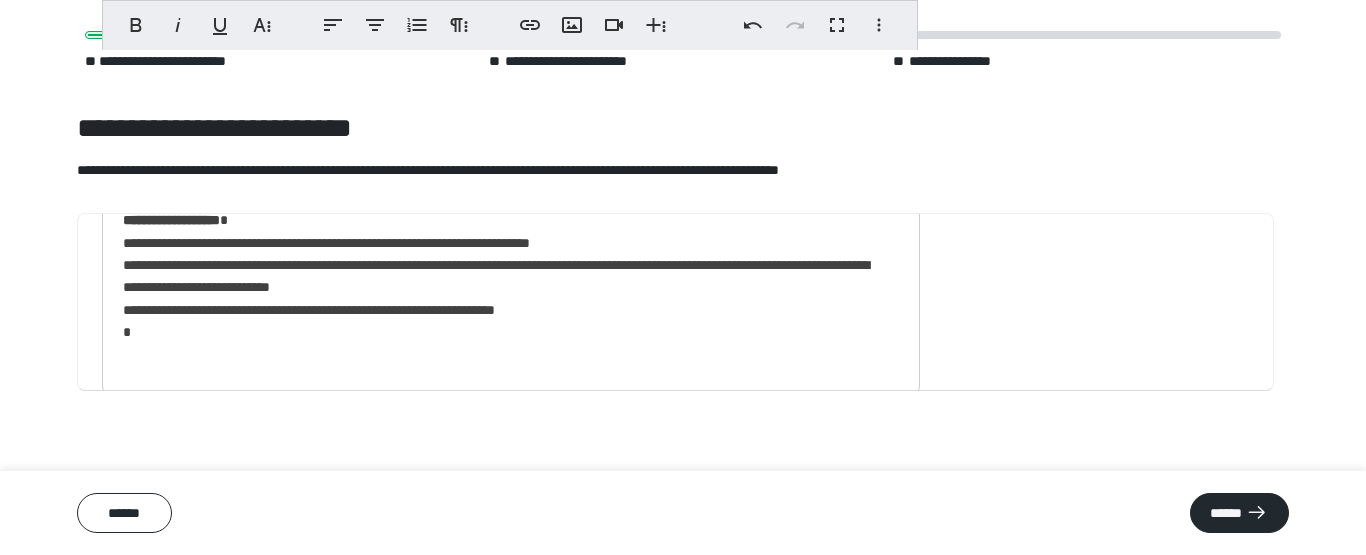 scroll, scrollTop: 63, scrollLeft: 0, axis: vertical 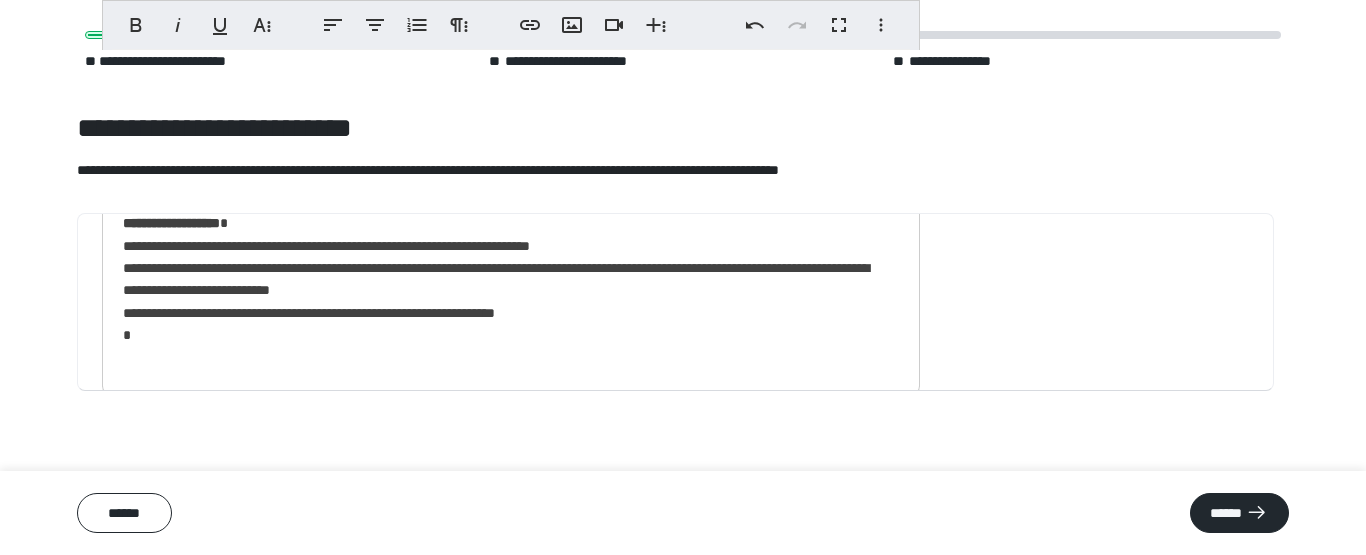 click on "**********" at bounding box center [503, 156] 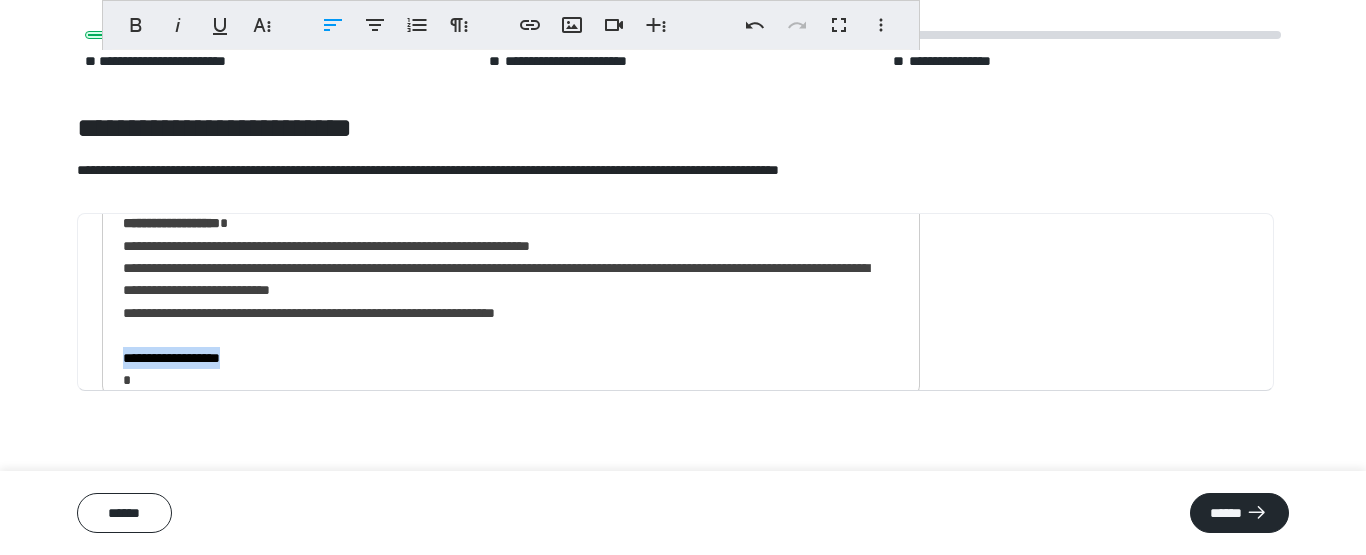 drag, startPoint x: 124, startPoint y: 357, endPoint x: 258, endPoint y: 353, distance: 134.0597 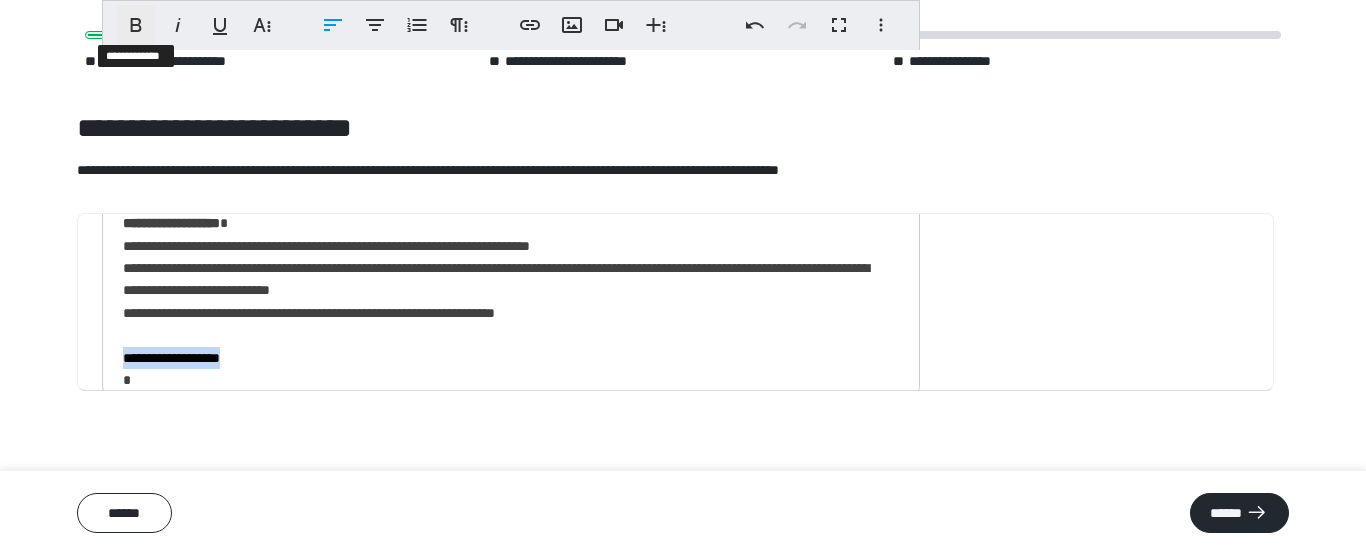 click 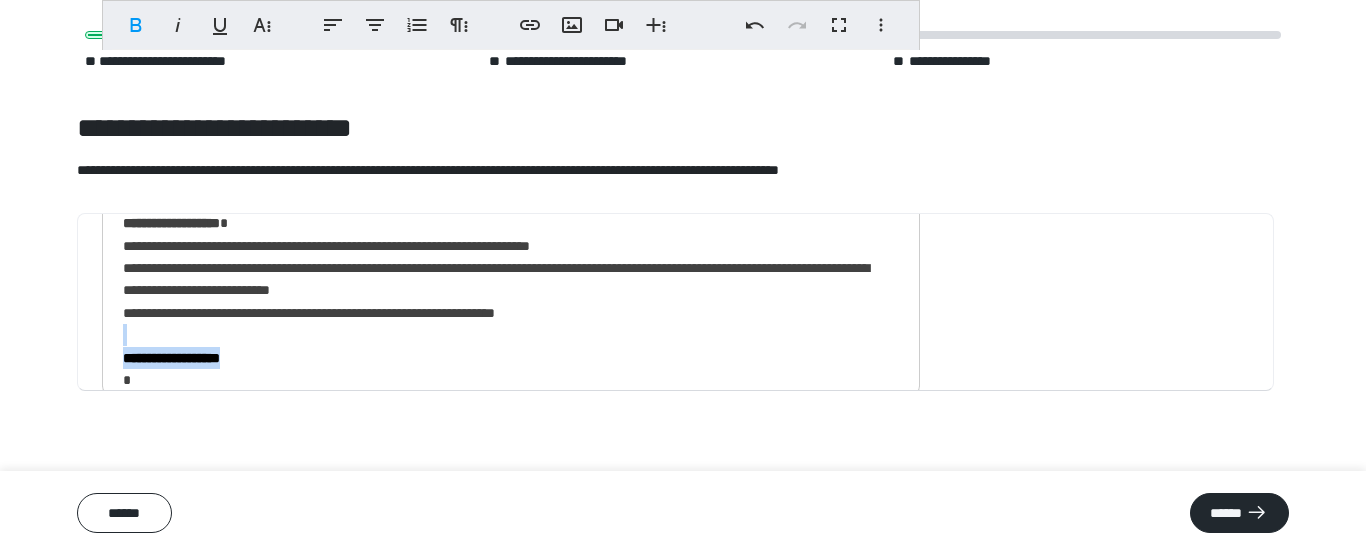 click on "**********" at bounding box center [503, 179] 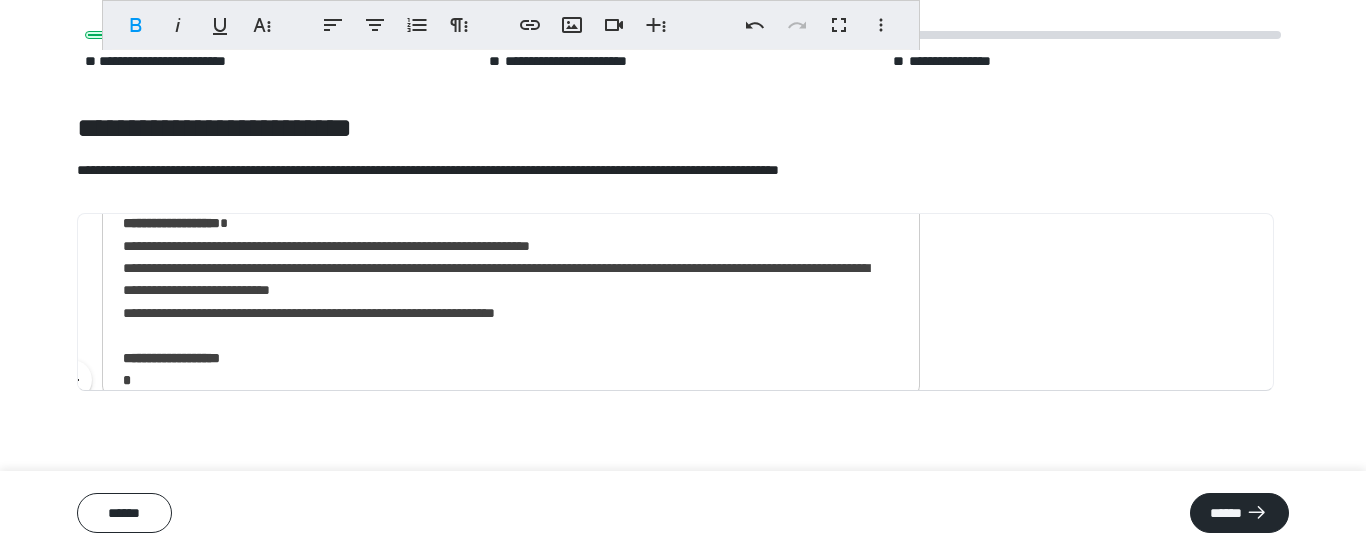 scroll, scrollTop: 68, scrollLeft: 0, axis: vertical 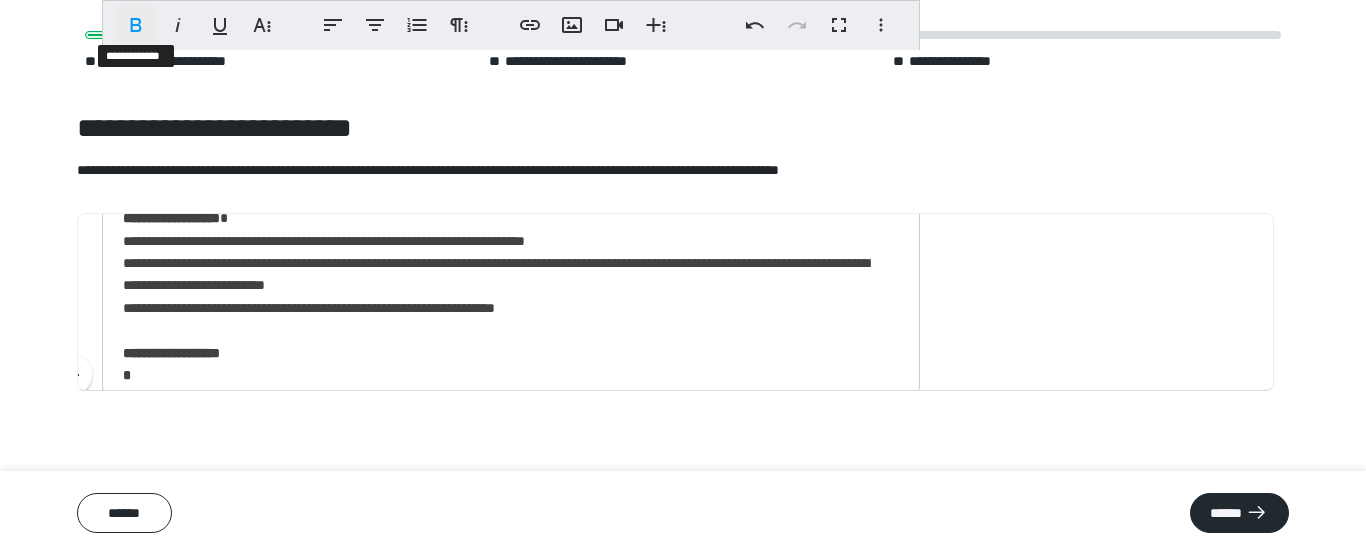 click 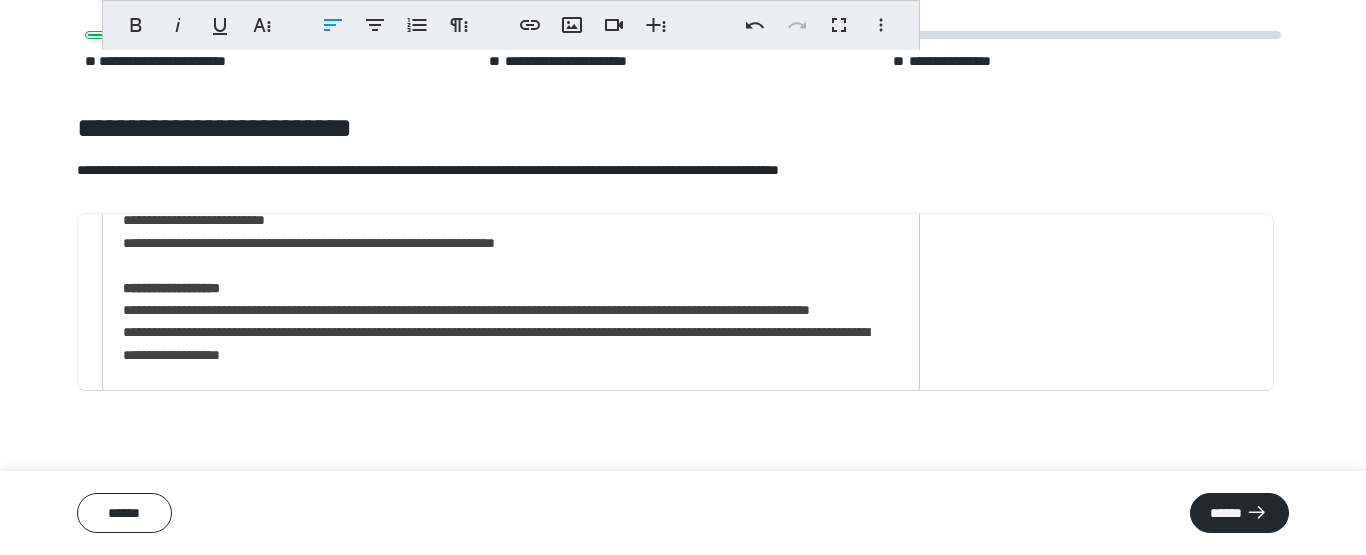 scroll, scrollTop: 136, scrollLeft: 0, axis: vertical 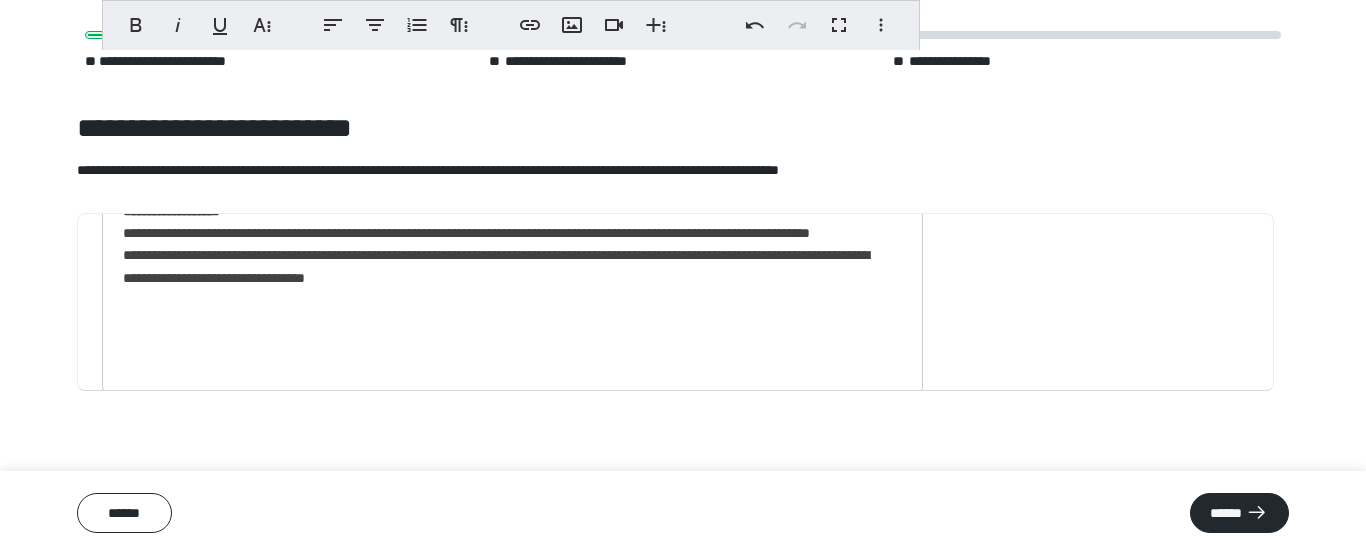 click on "**********" at bounding box center [505, 88] 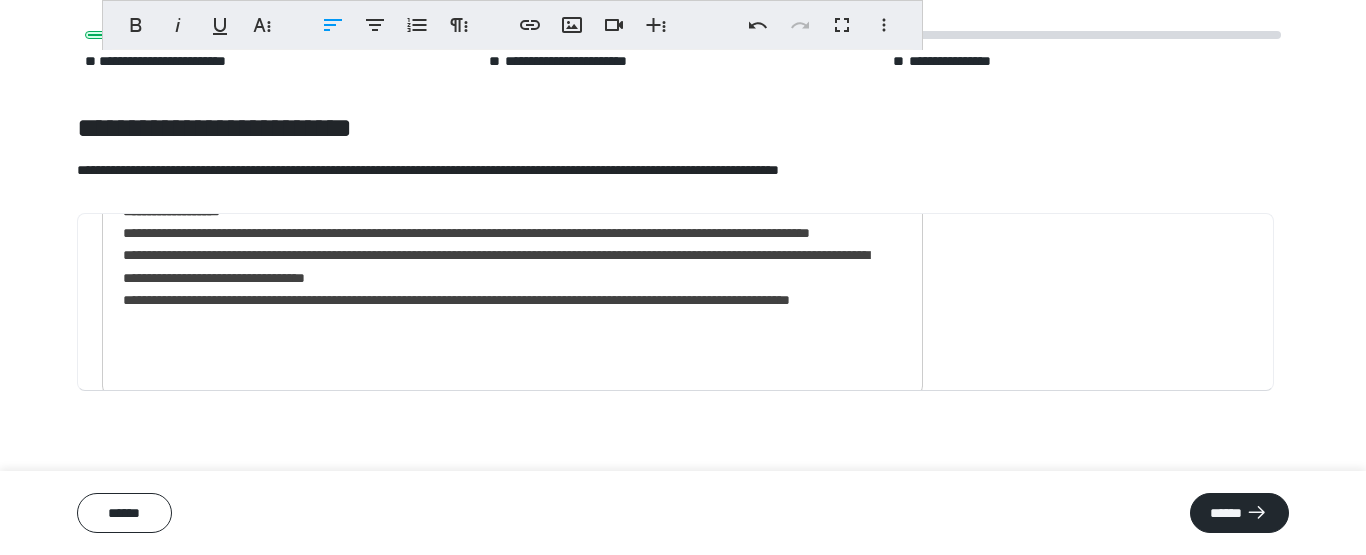 click on "**********" at bounding box center (505, 110) 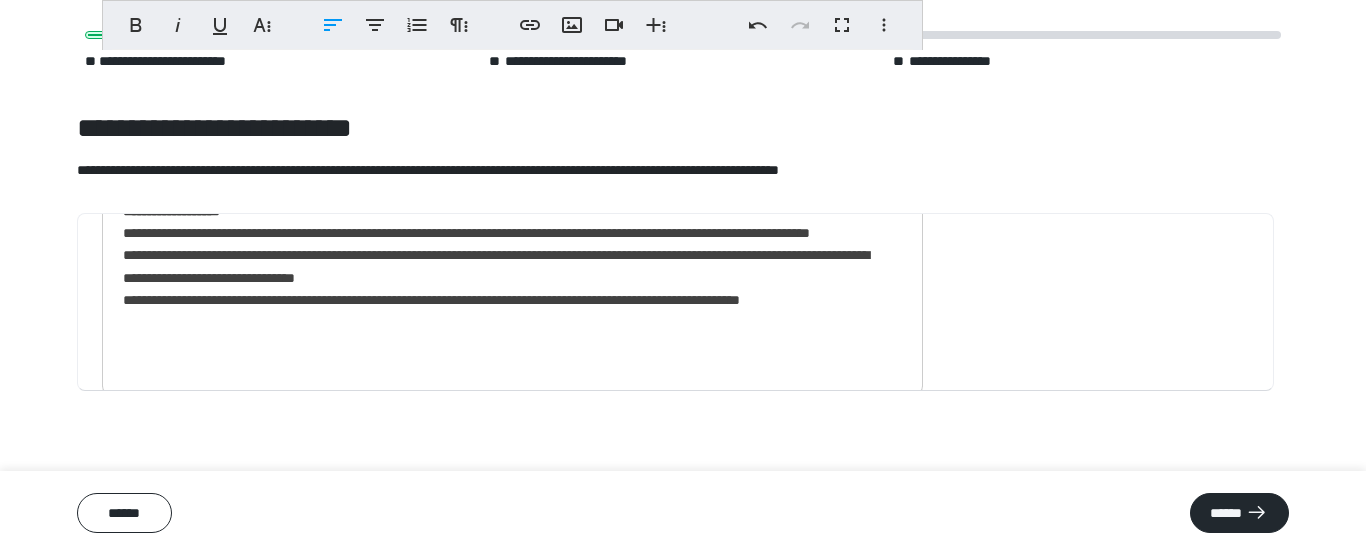 click on "**********" at bounding box center (505, 110) 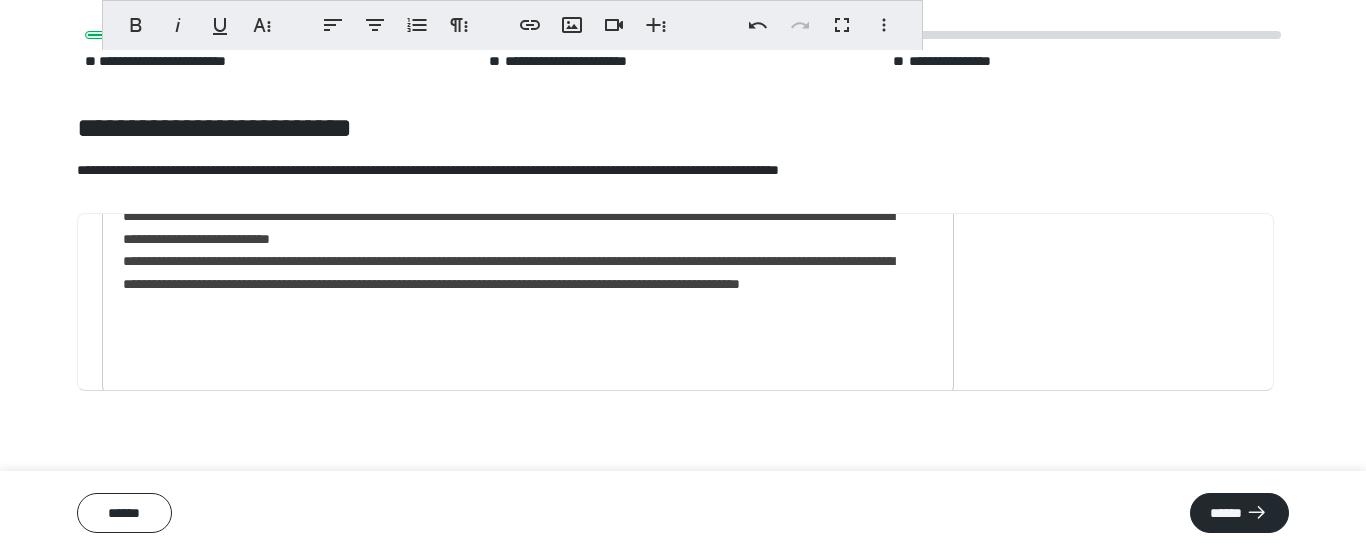 scroll, scrollTop: 251, scrollLeft: 0, axis: vertical 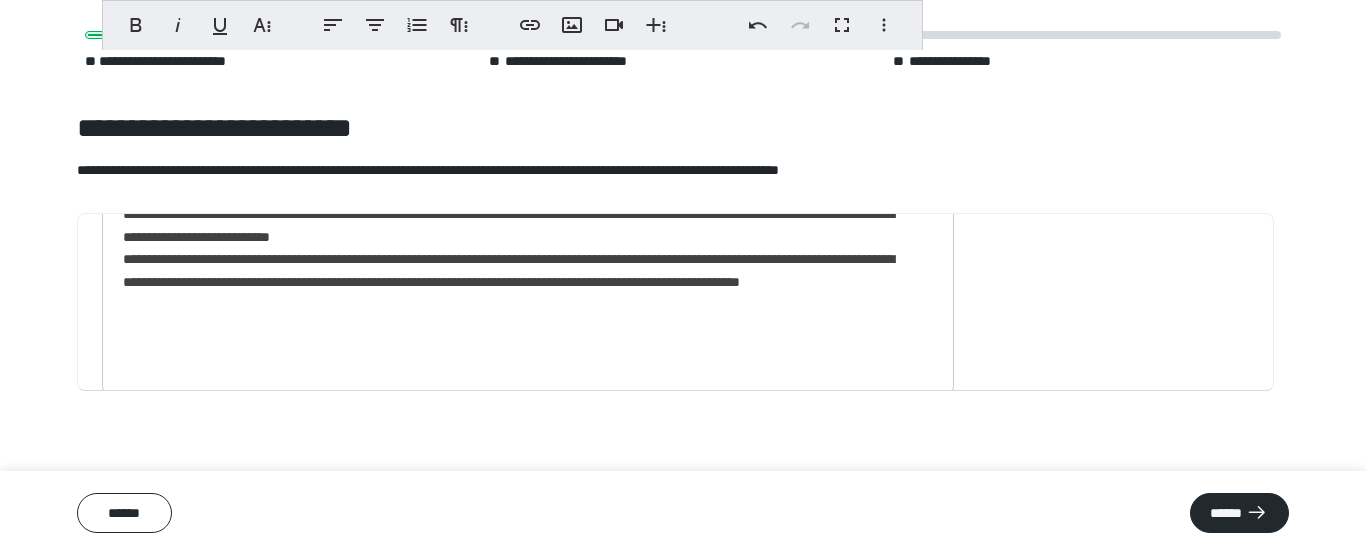 click on "**********" at bounding box center [520, 92] 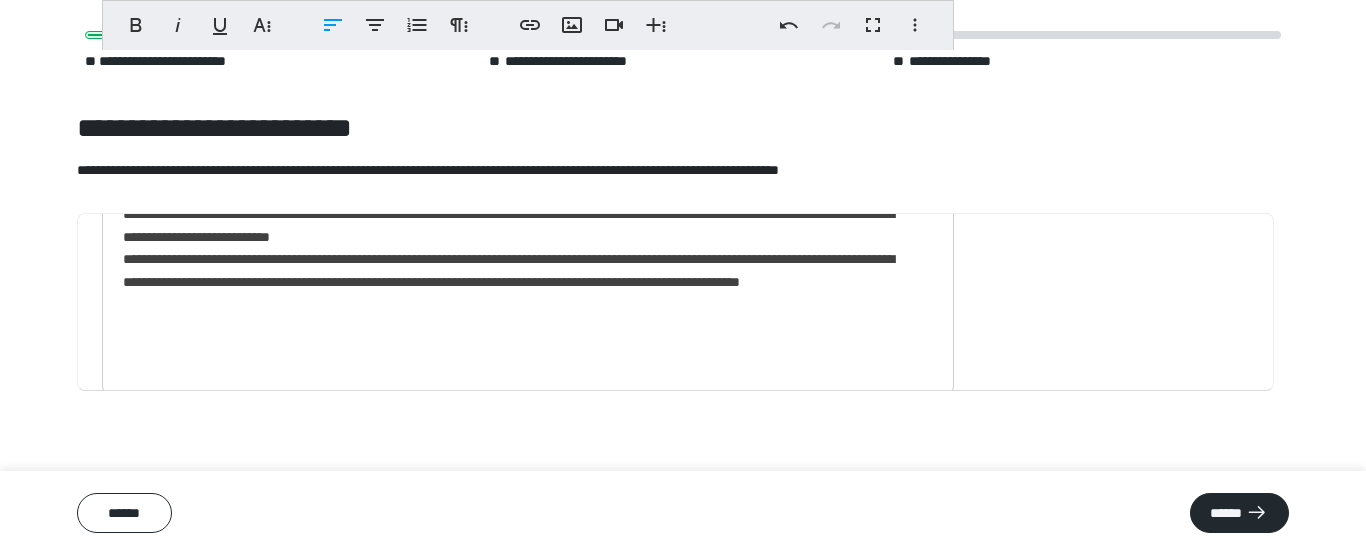 click on "**********" at bounding box center [520, 92] 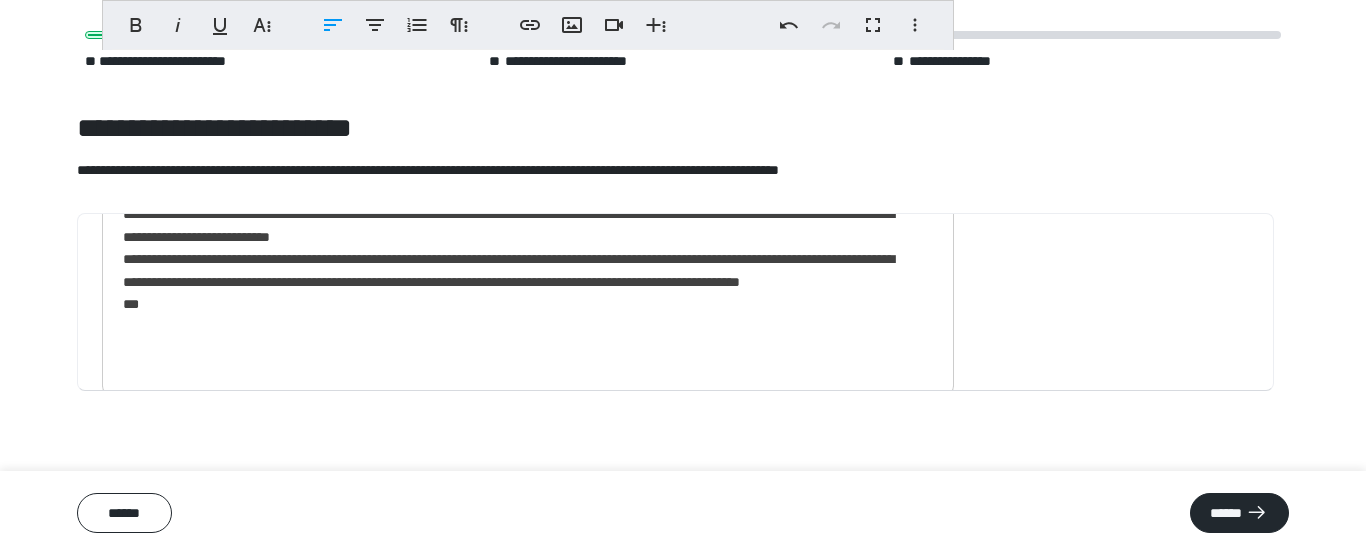 click on "**********" at bounding box center (520, 103) 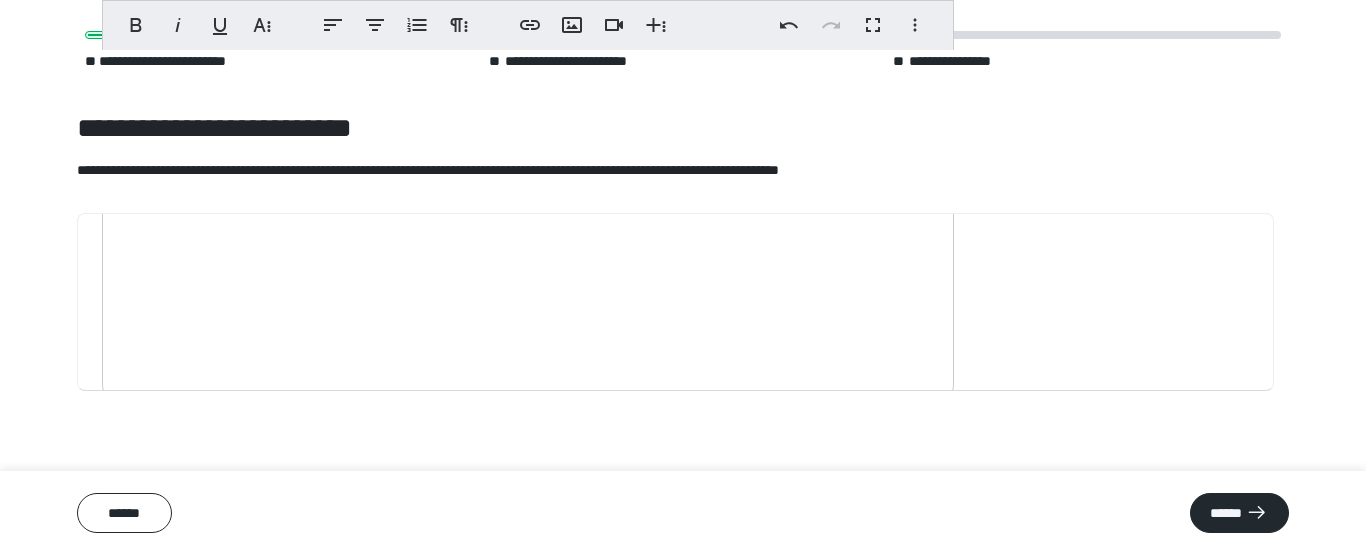 scroll, scrollTop: 321, scrollLeft: 0, axis: vertical 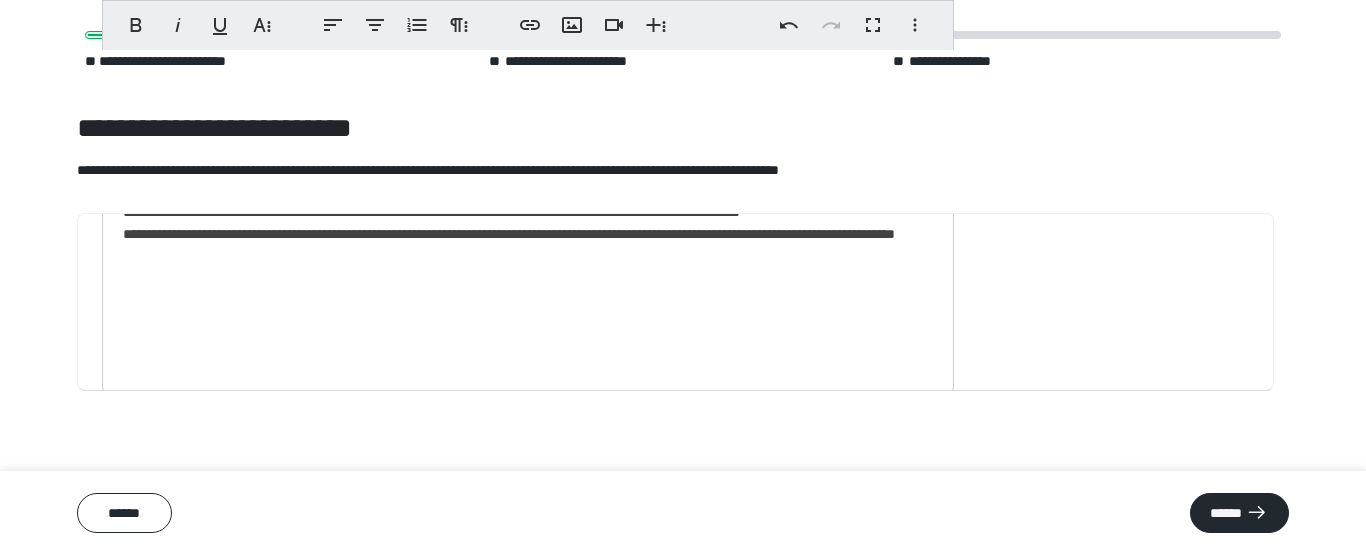 click on "**********" at bounding box center [520, 44] 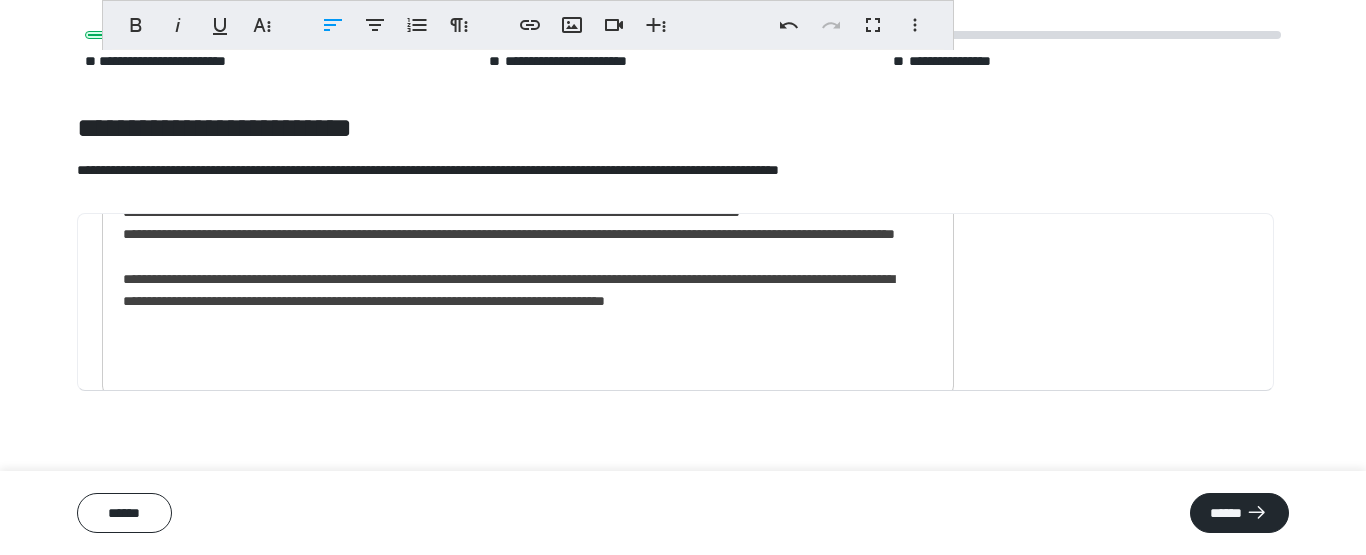 scroll, scrollTop: 334, scrollLeft: 0, axis: vertical 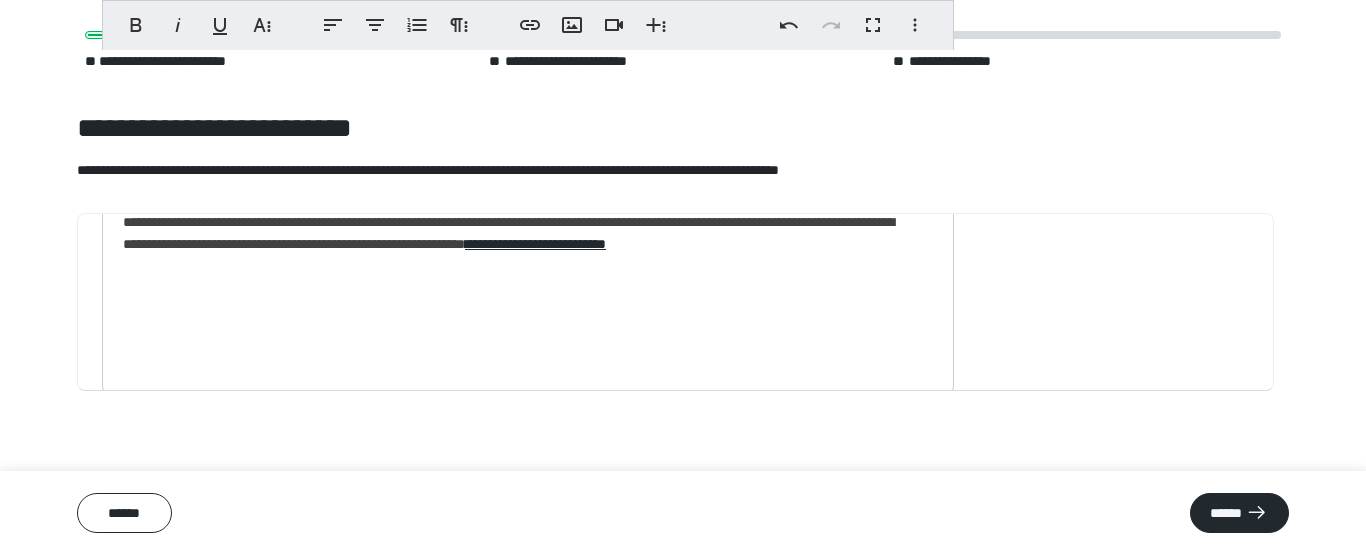 click on "**********" at bounding box center [520, 43] 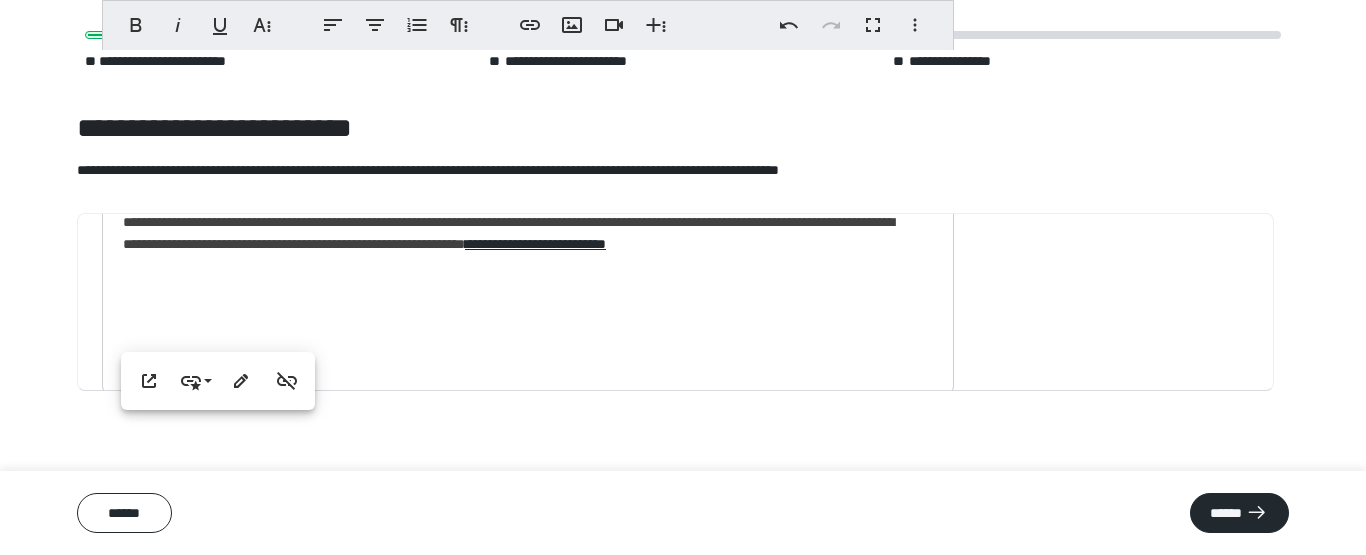 click on "**********" at bounding box center (520, 43) 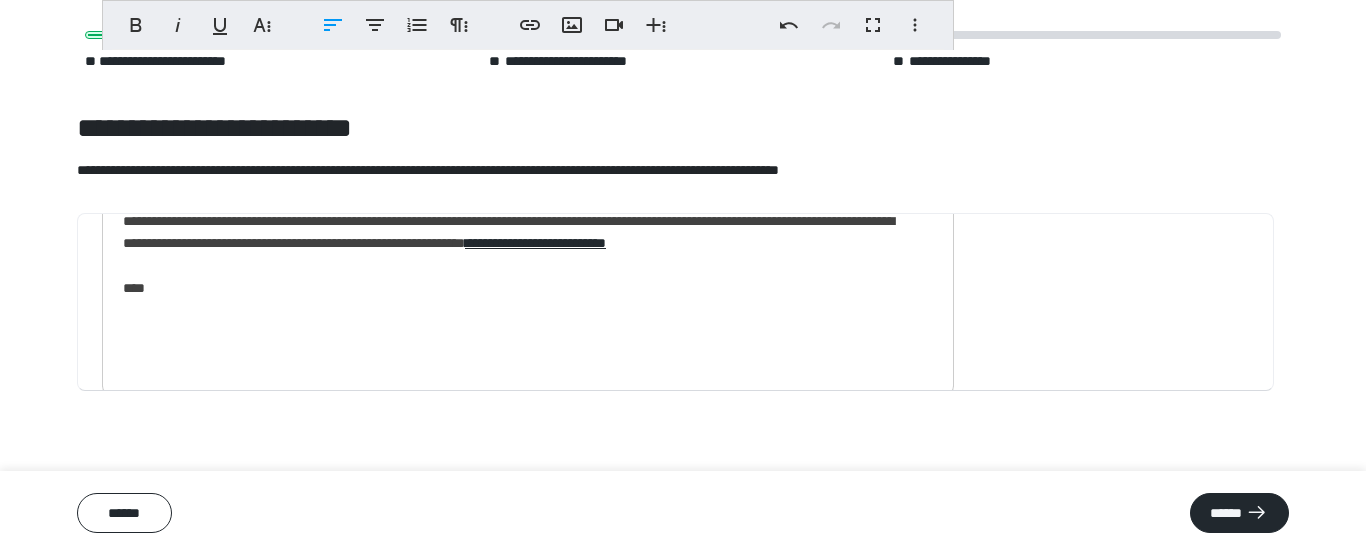 scroll, scrollTop: 382, scrollLeft: 0, axis: vertical 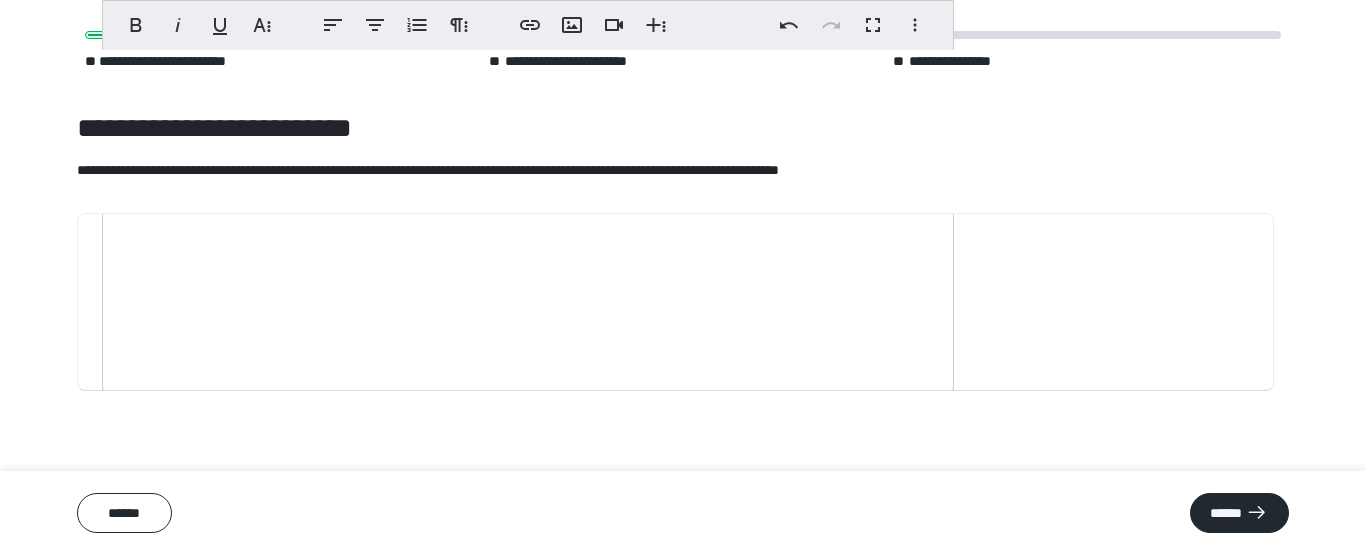 click on "**********" at bounding box center [520, -17] 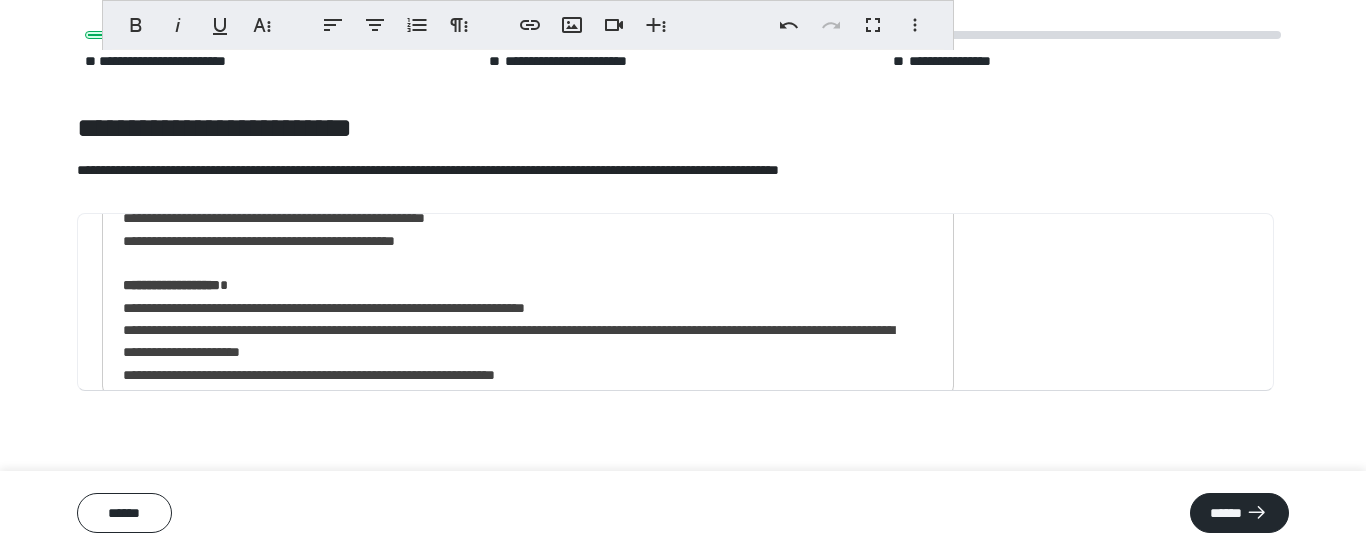 scroll, scrollTop: 4, scrollLeft: 0, axis: vertical 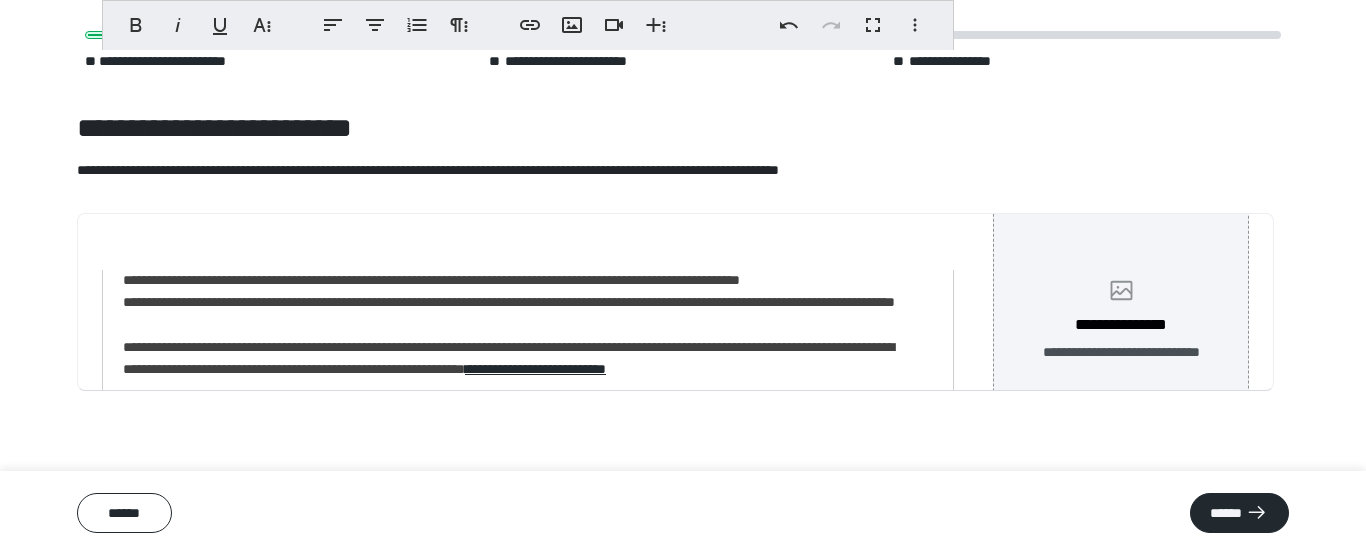 click 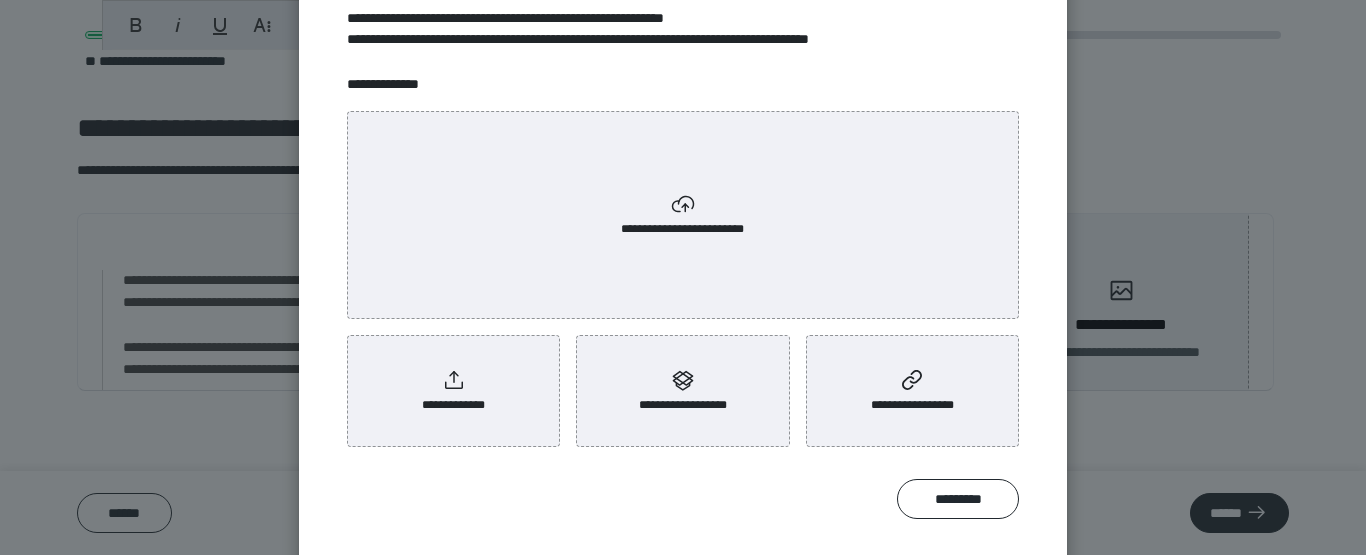 scroll, scrollTop: 188, scrollLeft: 0, axis: vertical 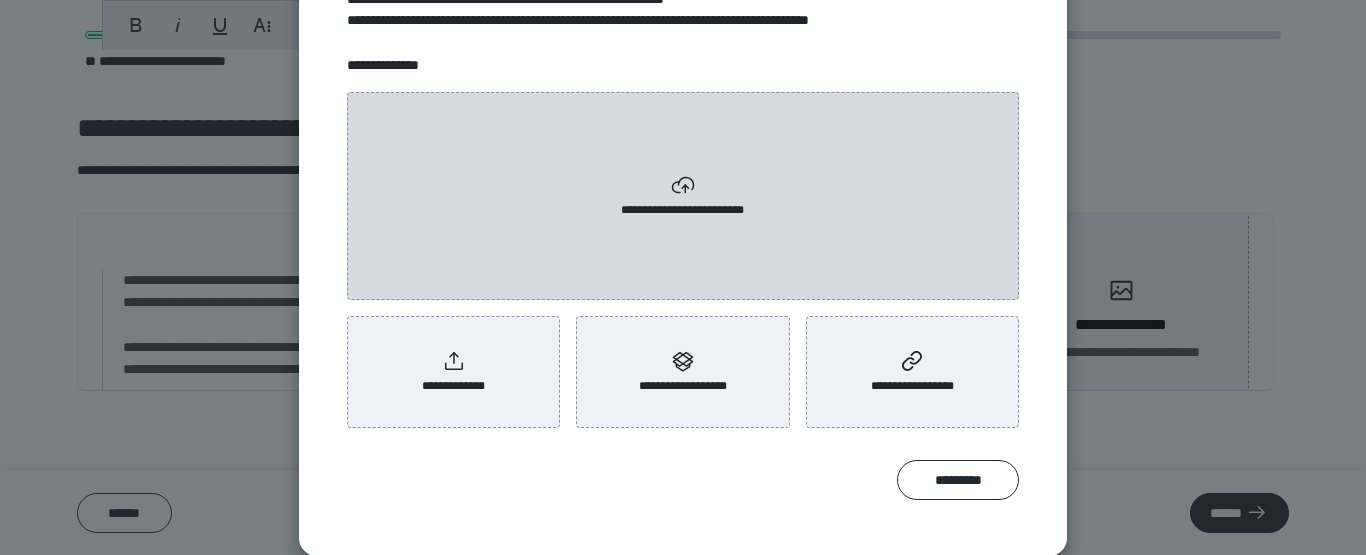 click on "**********" at bounding box center (683, 196) 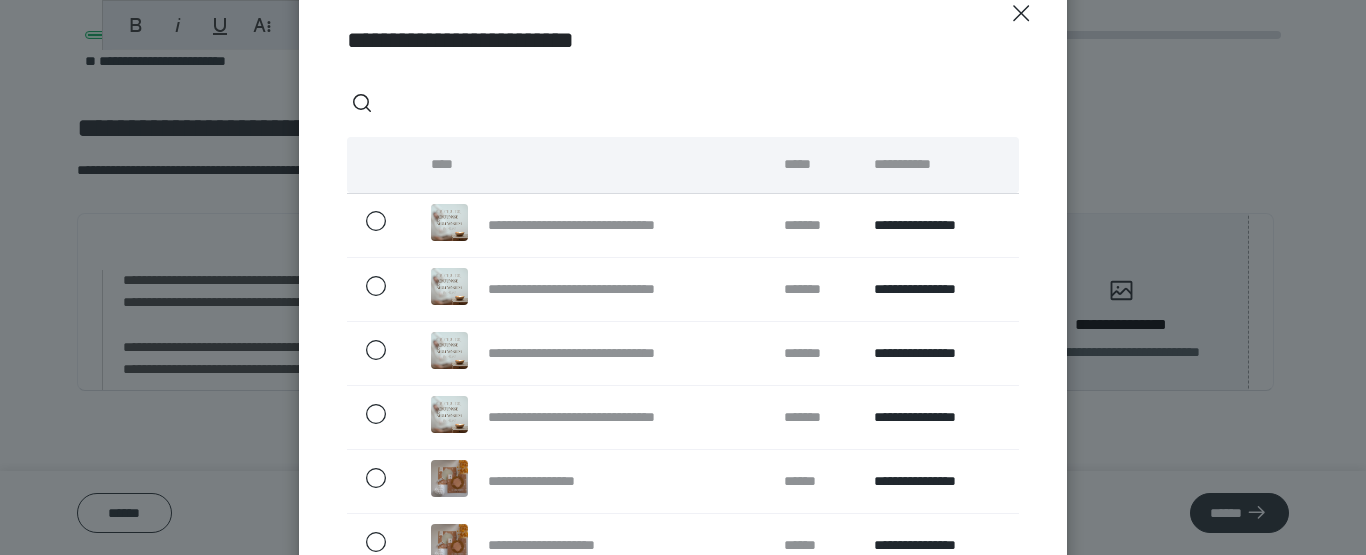 scroll, scrollTop: 0, scrollLeft: 0, axis: both 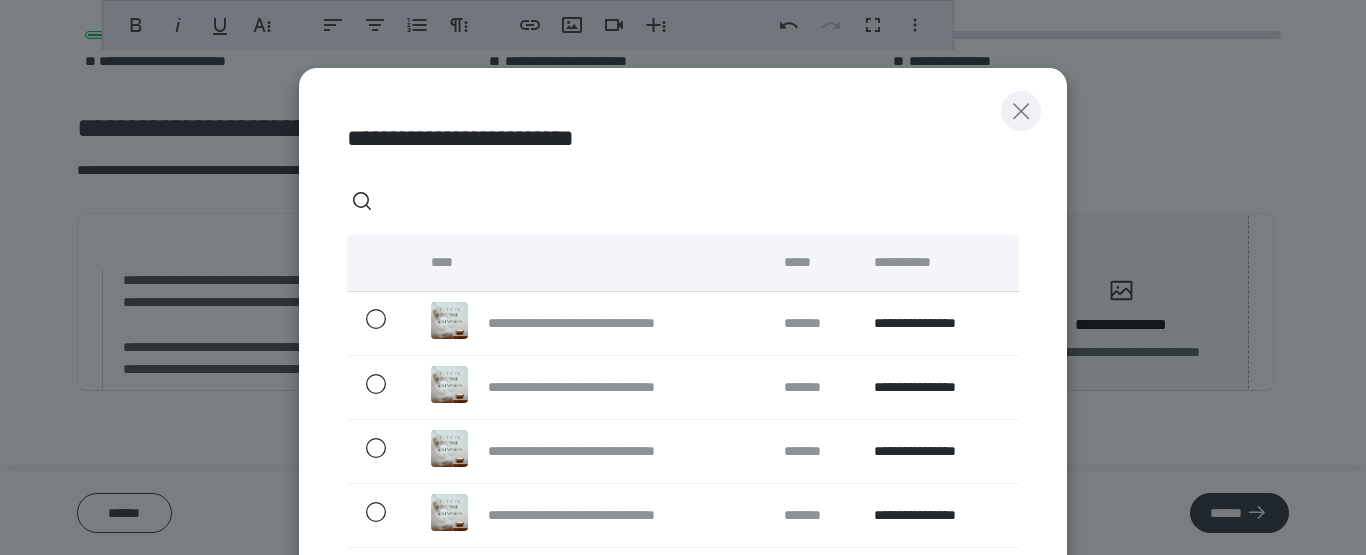 click 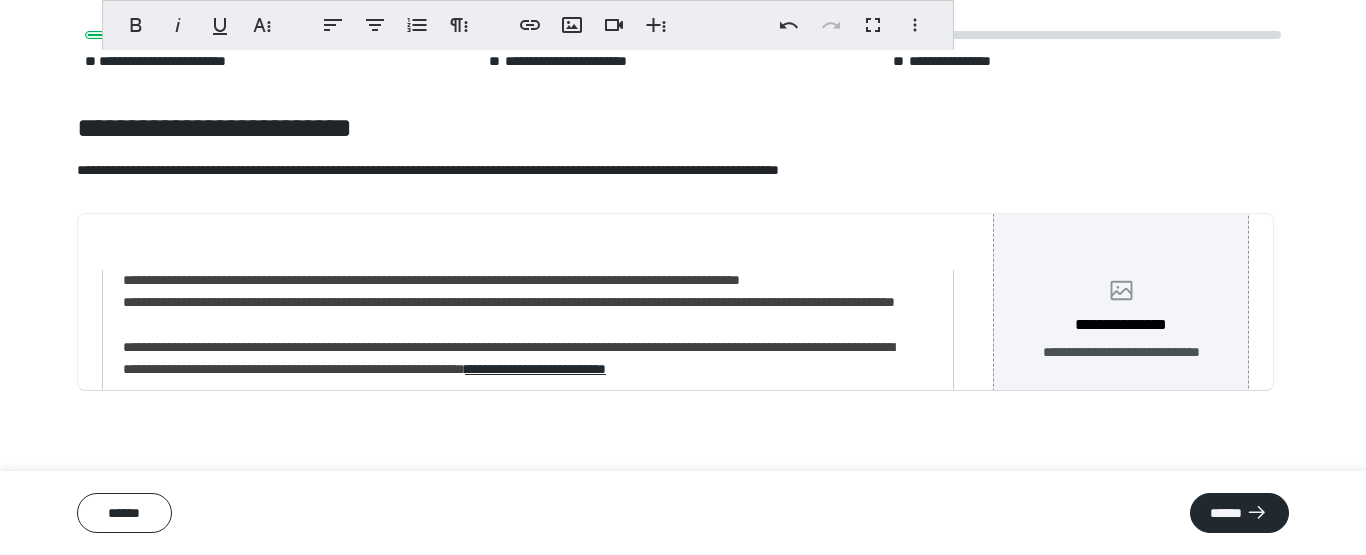 click on "**********" at bounding box center [1121, 325] 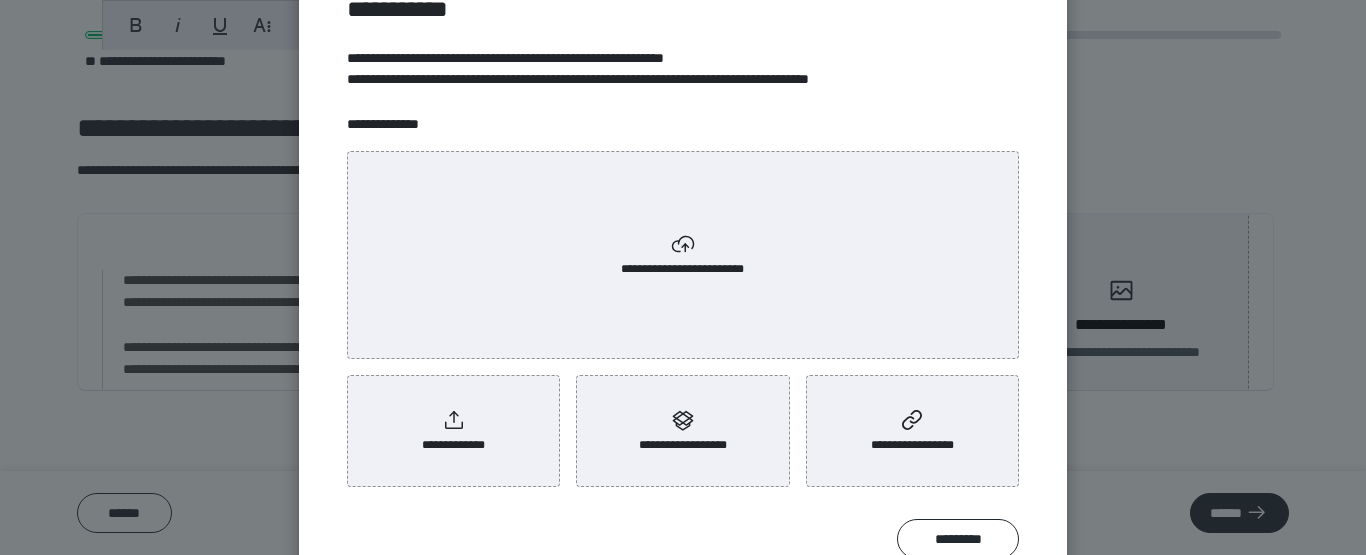 scroll, scrollTop: 154, scrollLeft: 0, axis: vertical 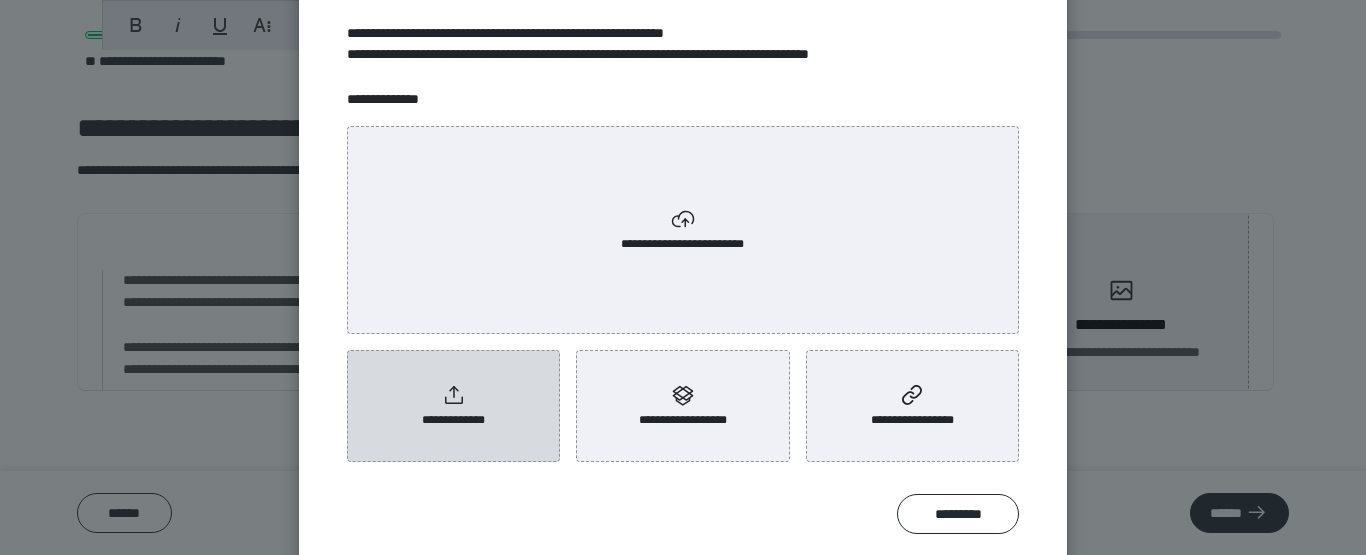 click on "**********" at bounding box center [453, 406] 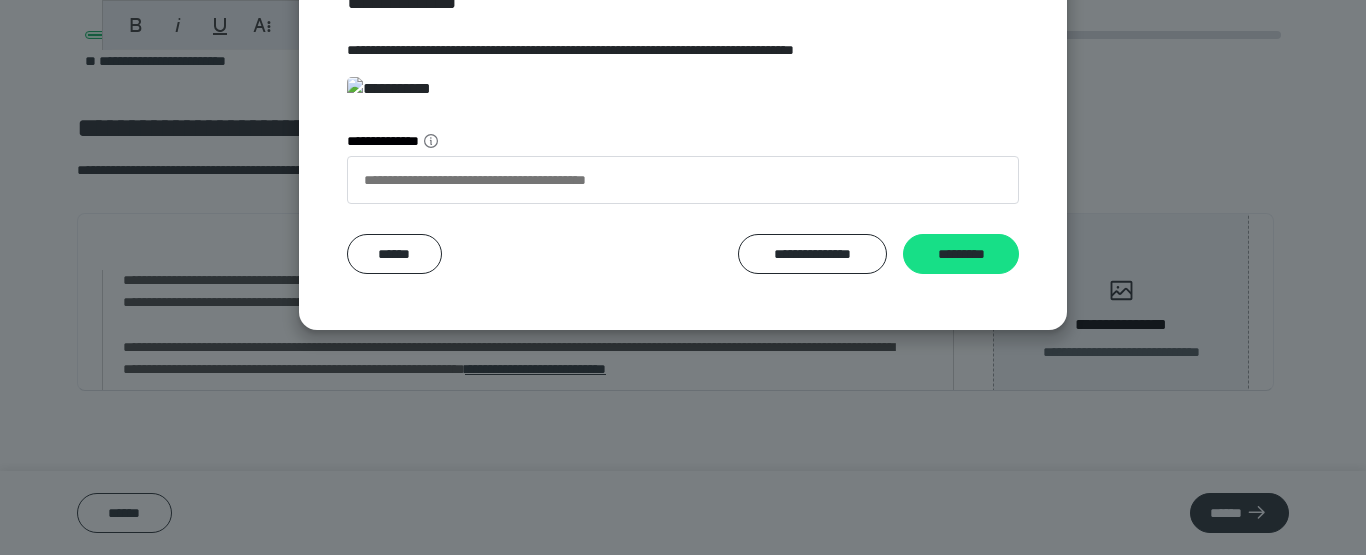 click on "**********" at bounding box center (683, 277) 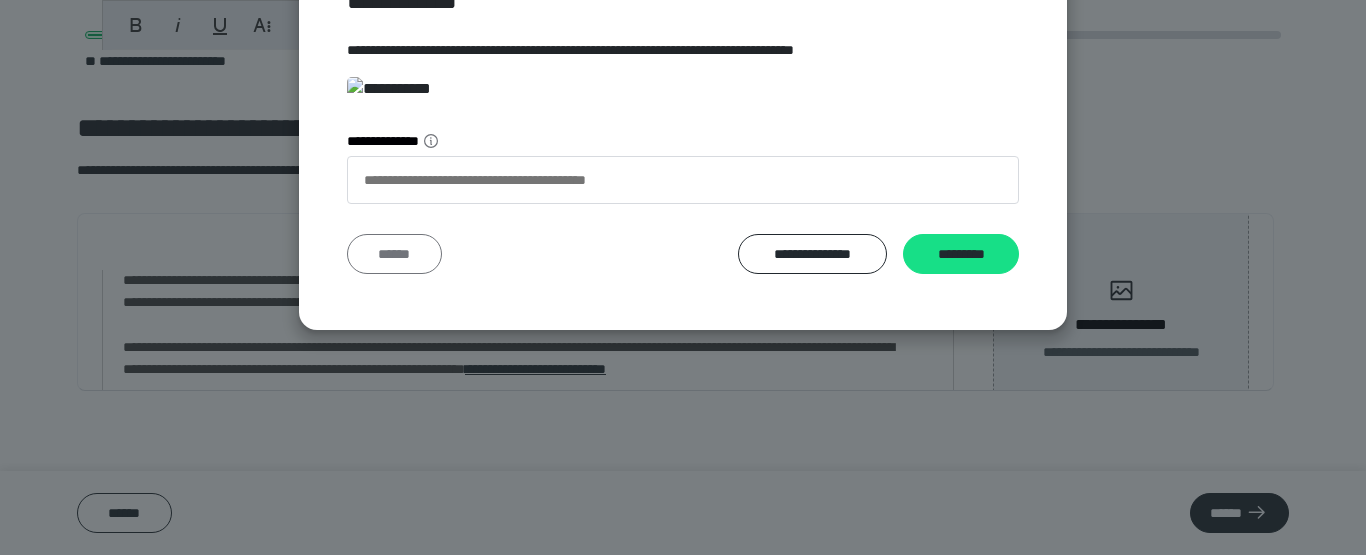 click on "******" at bounding box center (394, 254) 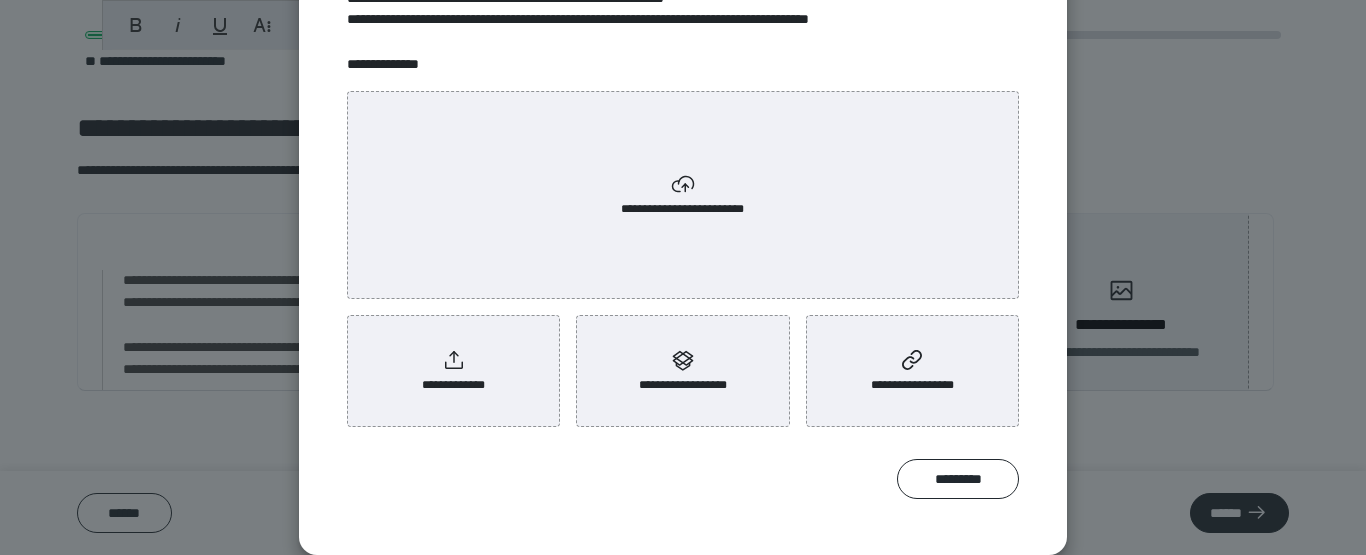 scroll, scrollTop: 188, scrollLeft: 0, axis: vertical 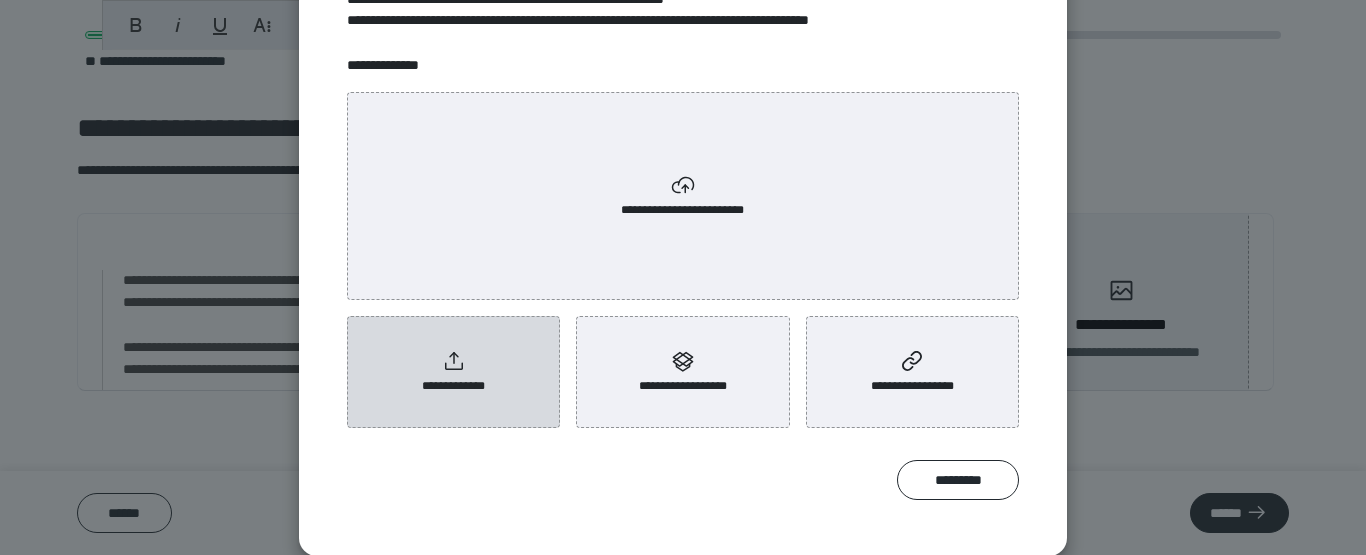 click on "**********" at bounding box center [454, 386] 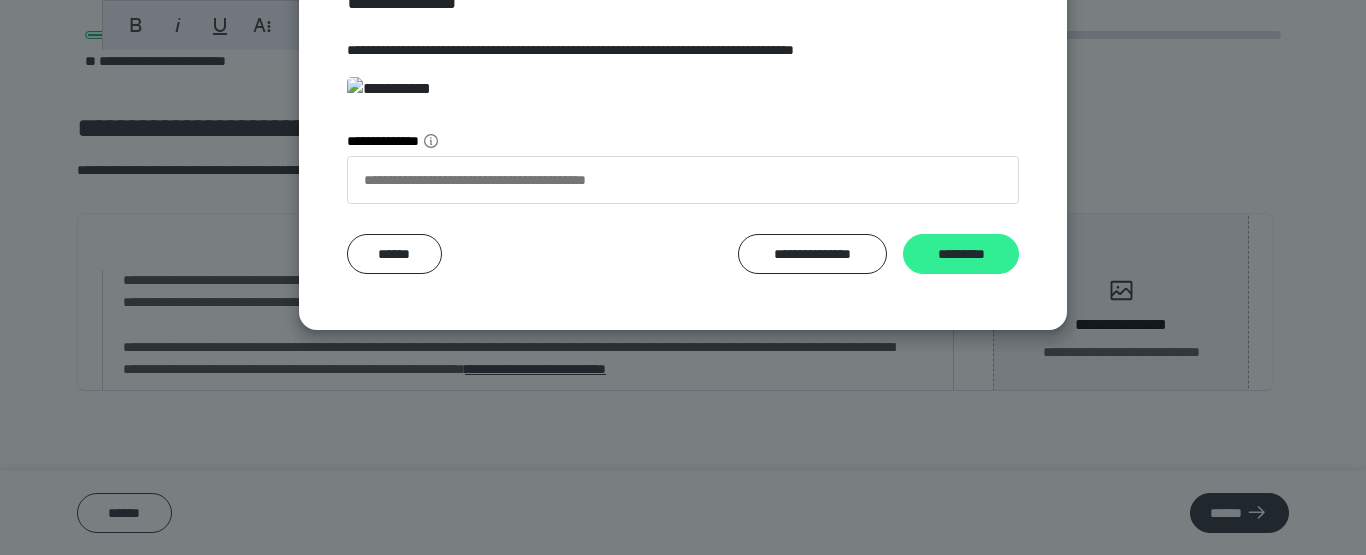 click on "*********" at bounding box center (961, 254) 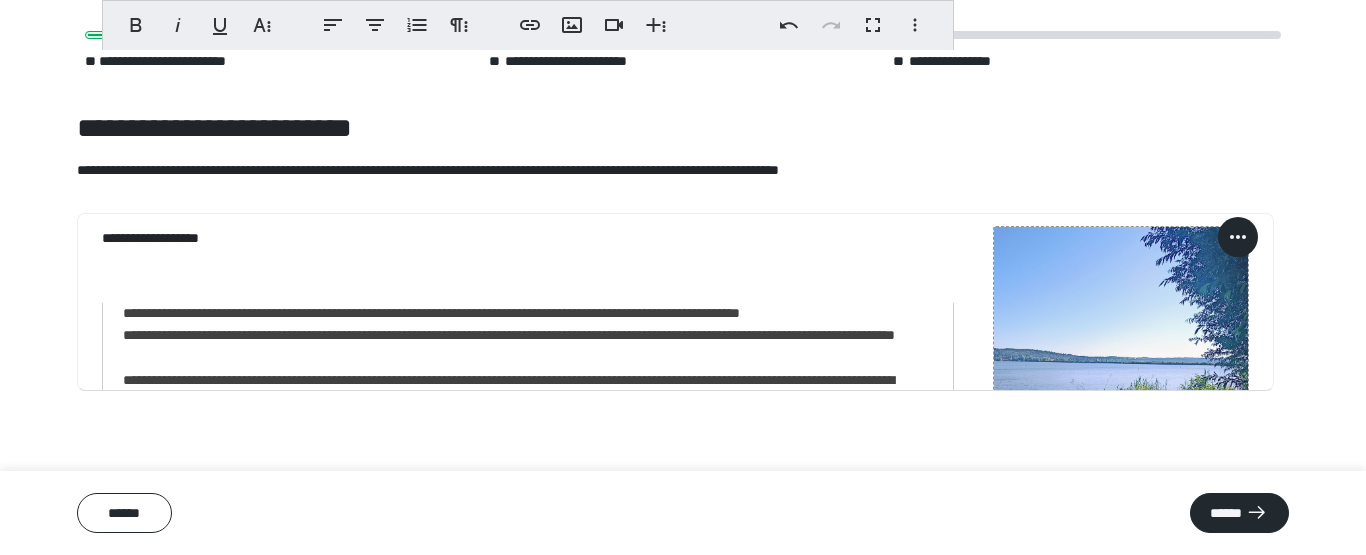 scroll, scrollTop: 143, scrollLeft: 0, axis: vertical 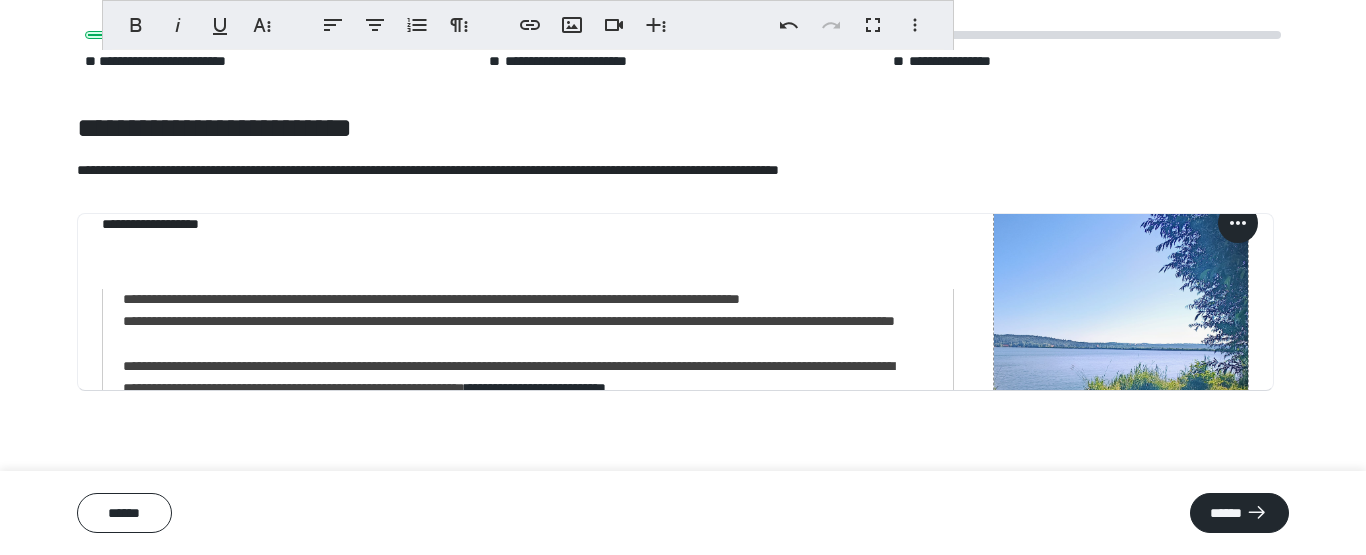 click at bounding box center (1121, 340) 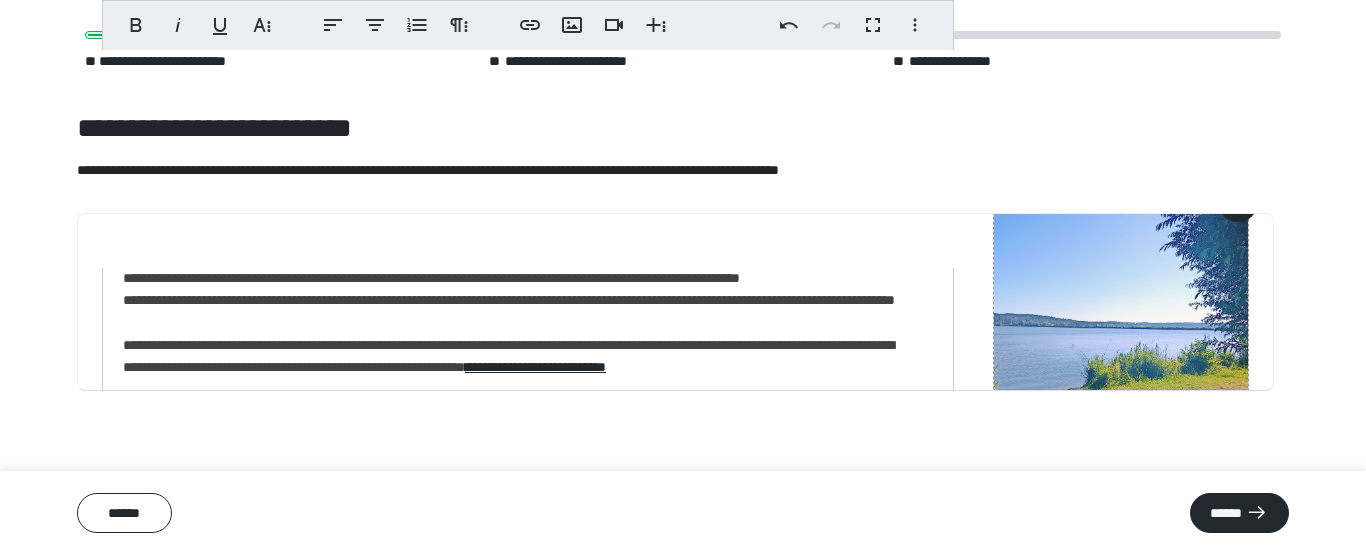 scroll, scrollTop: 0, scrollLeft: 0, axis: both 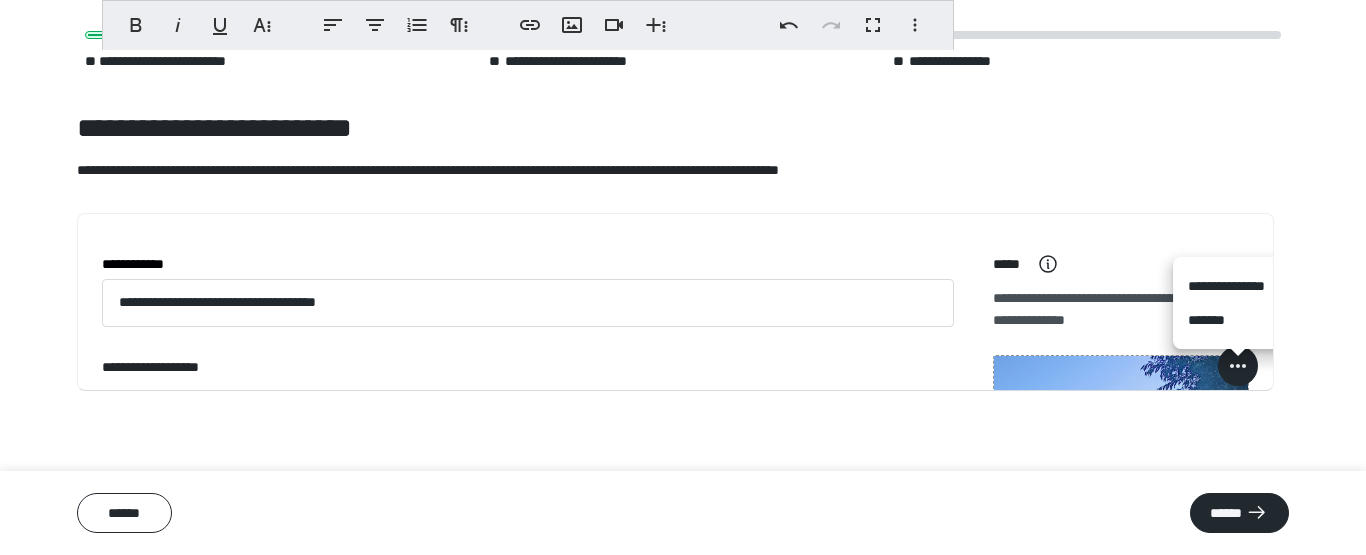 click on "**********" at bounding box center [1238, 286] 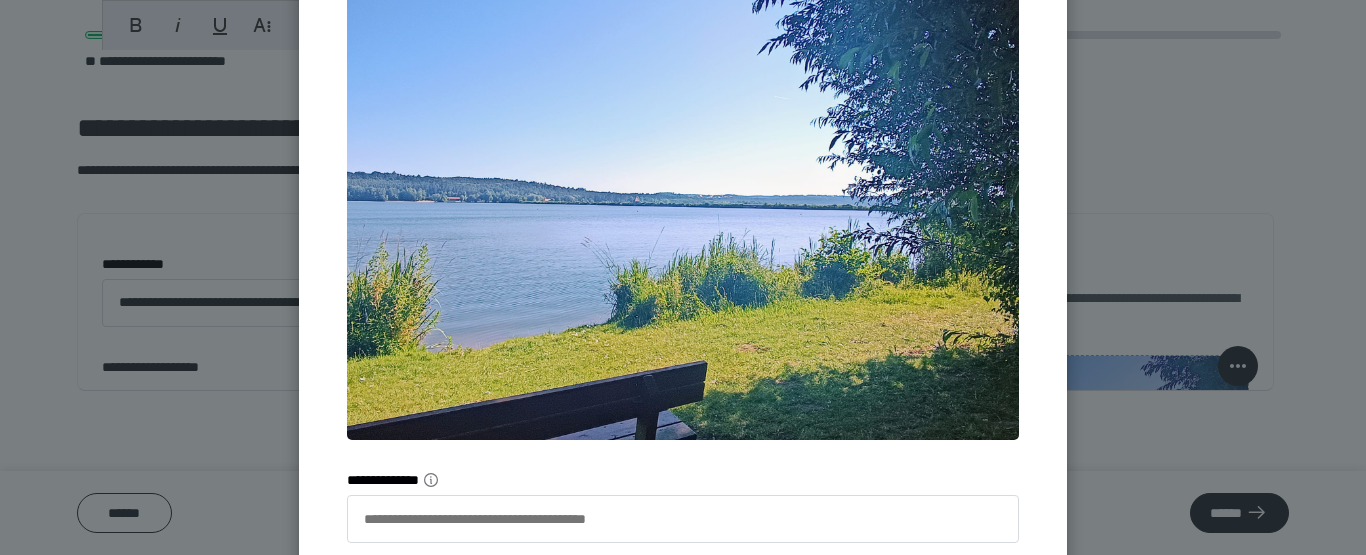 scroll, scrollTop: 271, scrollLeft: 0, axis: vertical 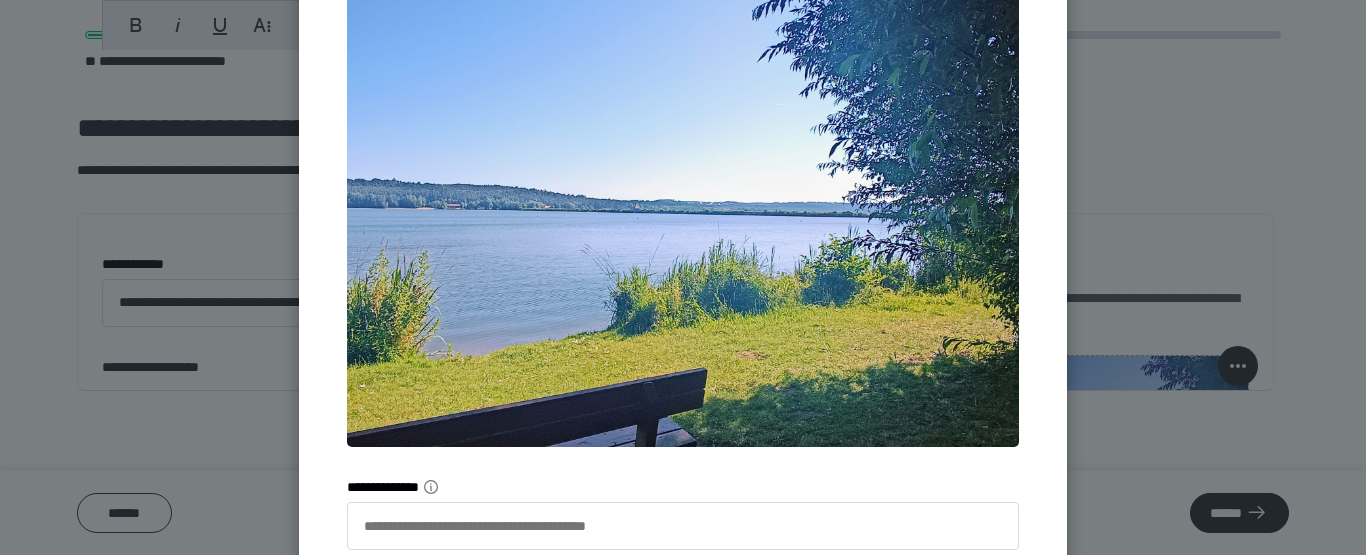 click at bounding box center (683, 195) 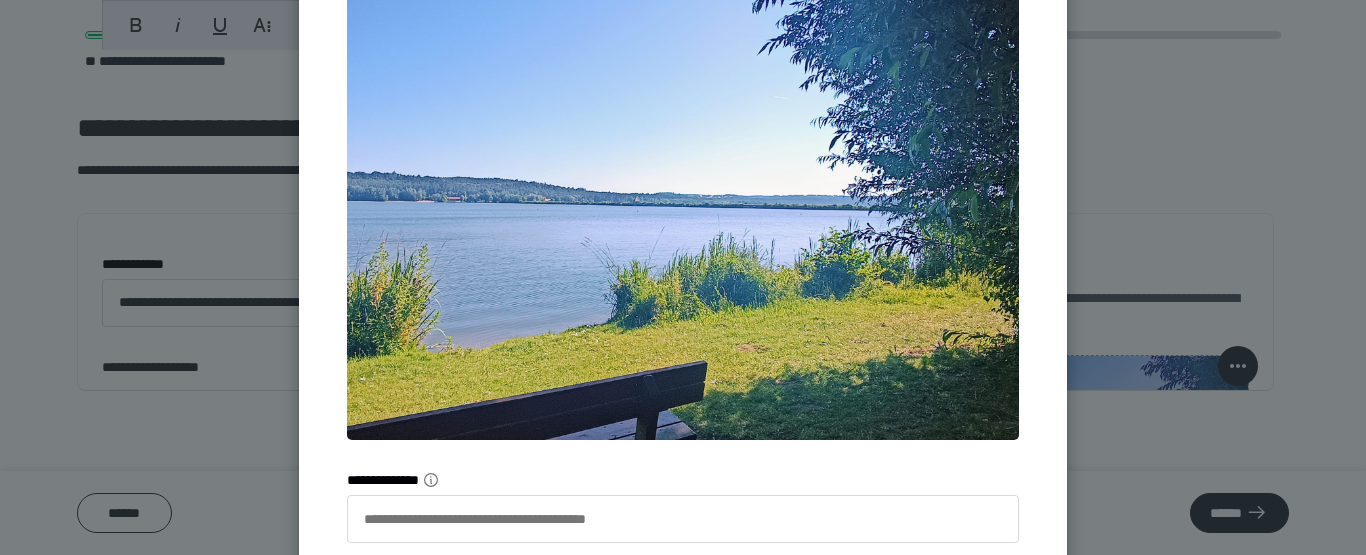 scroll, scrollTop: 391, scrollLeft: 0, axis: vertical 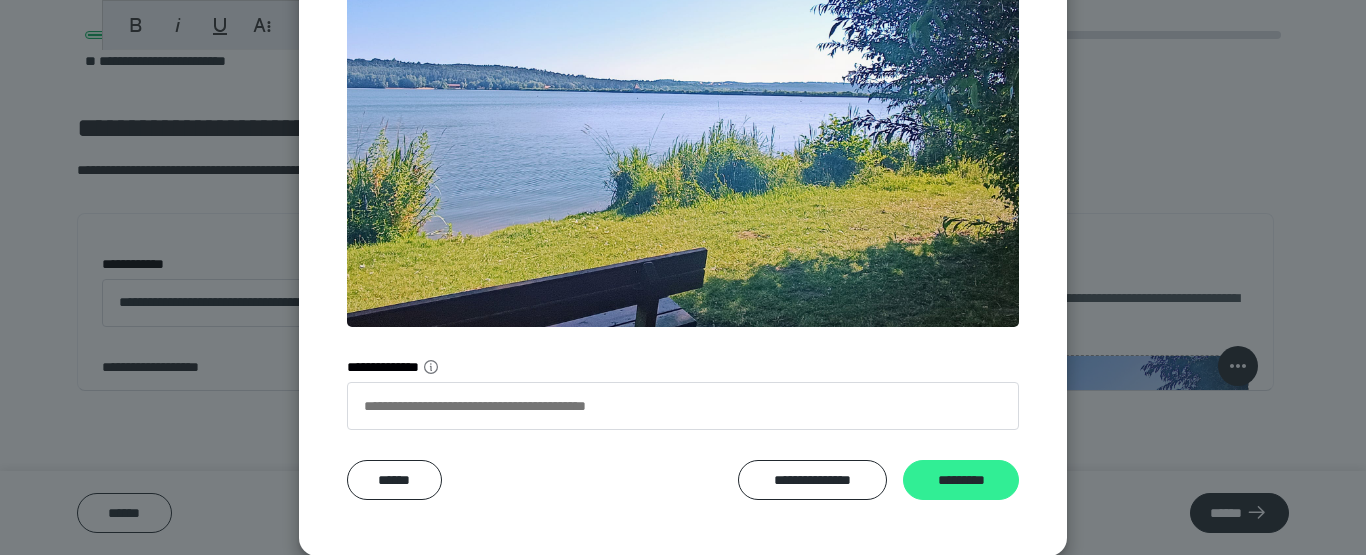 click on "*********" at bounding box center (961, 480) 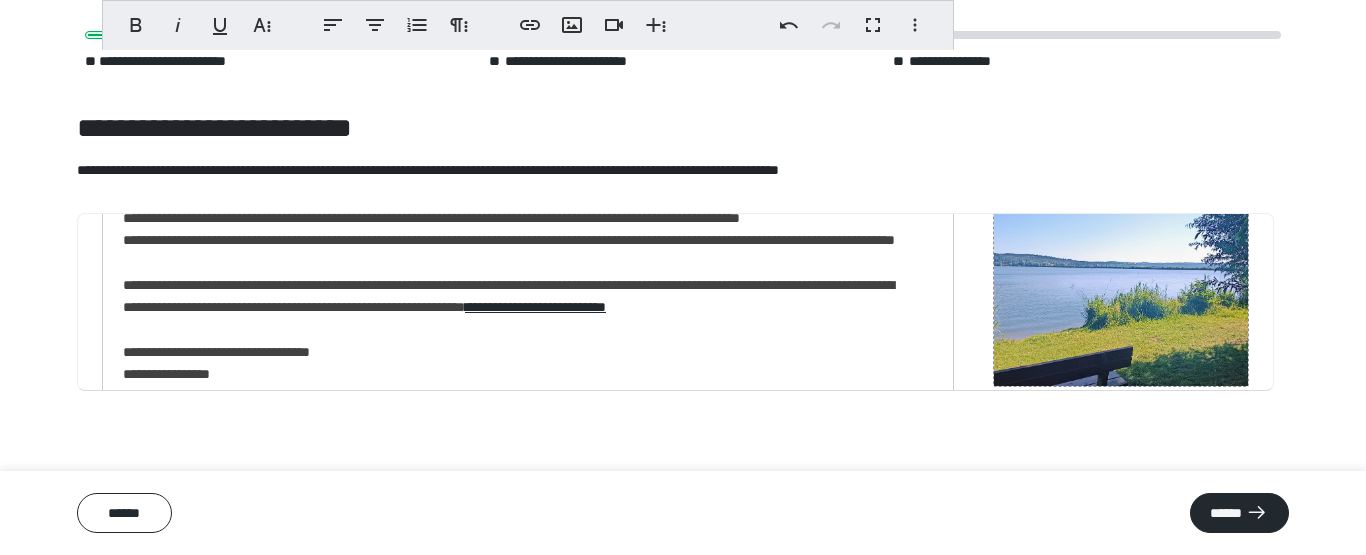 scroll, scrollTop: 491, scrollLeft: 0, axis: vertical 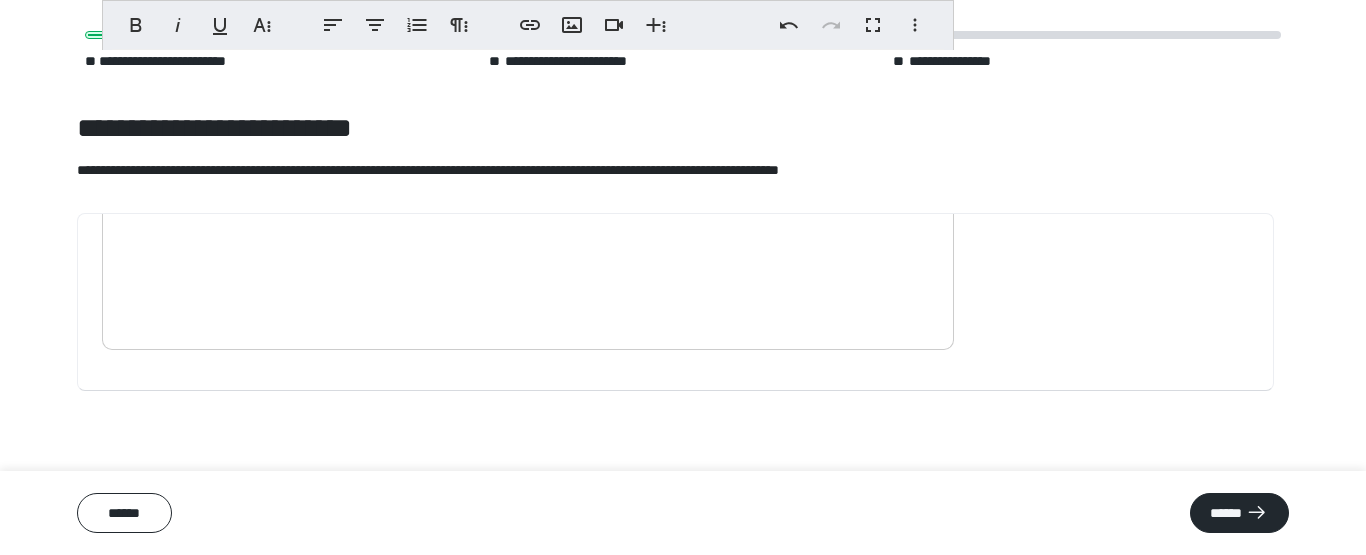 click on "**********" at bounding box center (683, 277) 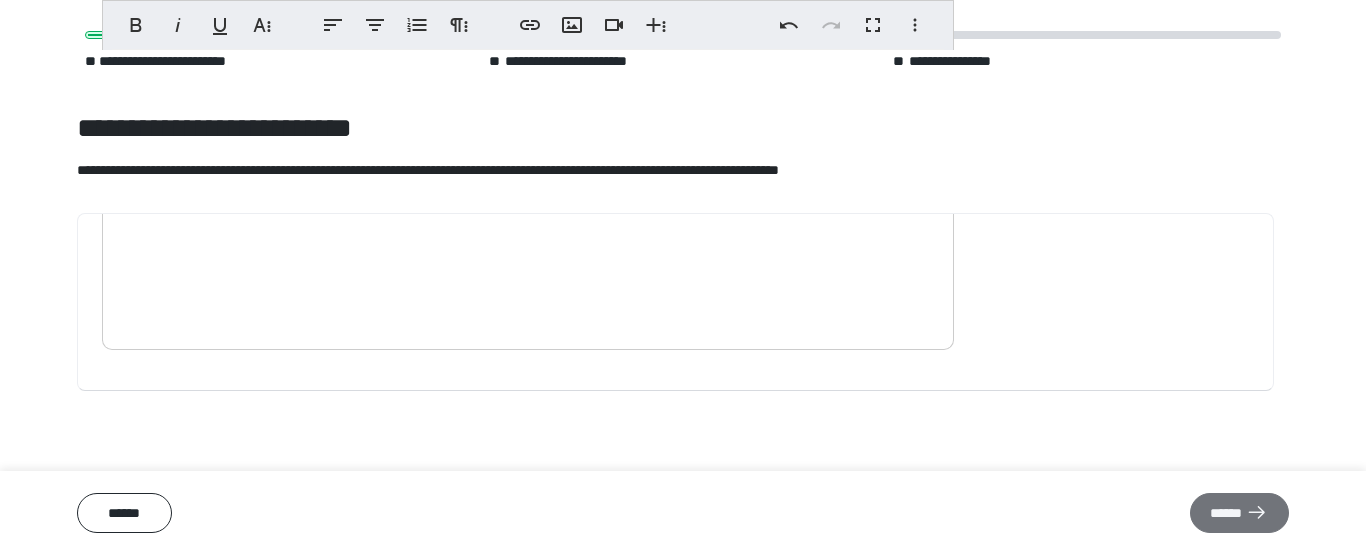 click on "******" at bounding box center [1239, 513] 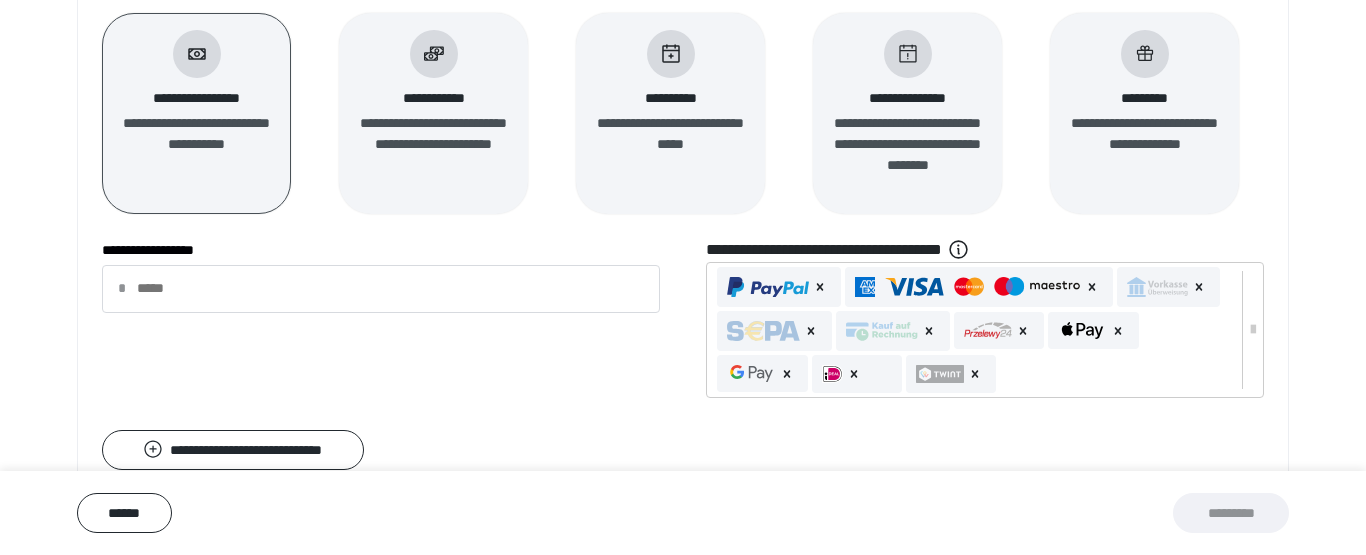 scroll, scrollTop: 360, scrollLeft: 0, axis: vertical 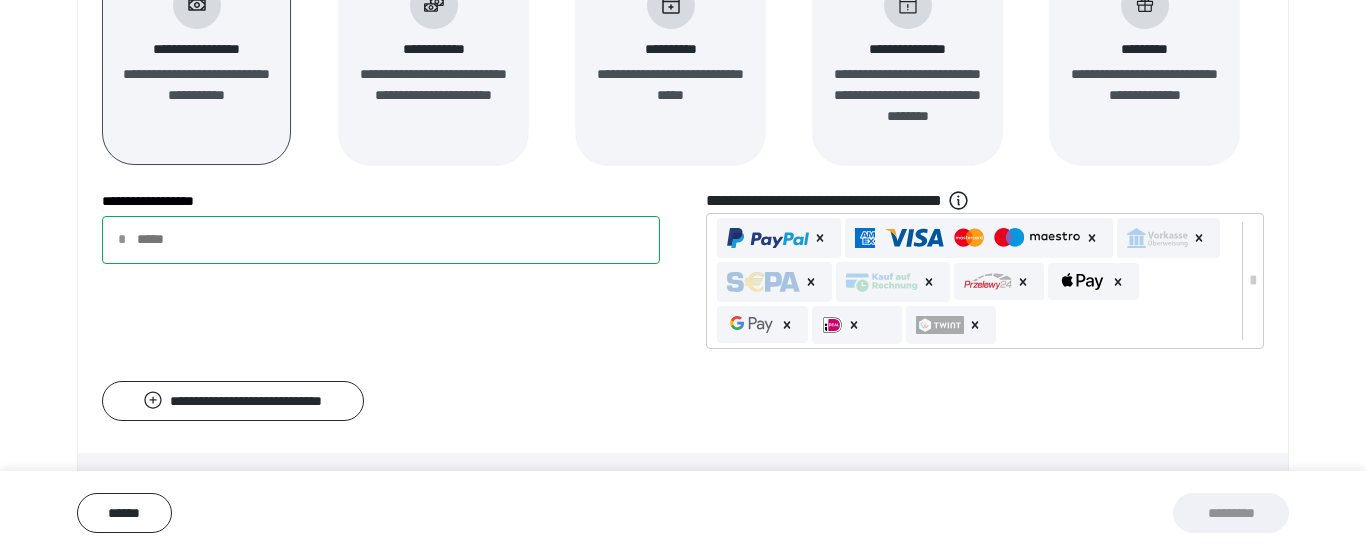 click on "**********" at bounding box center (381, 240) 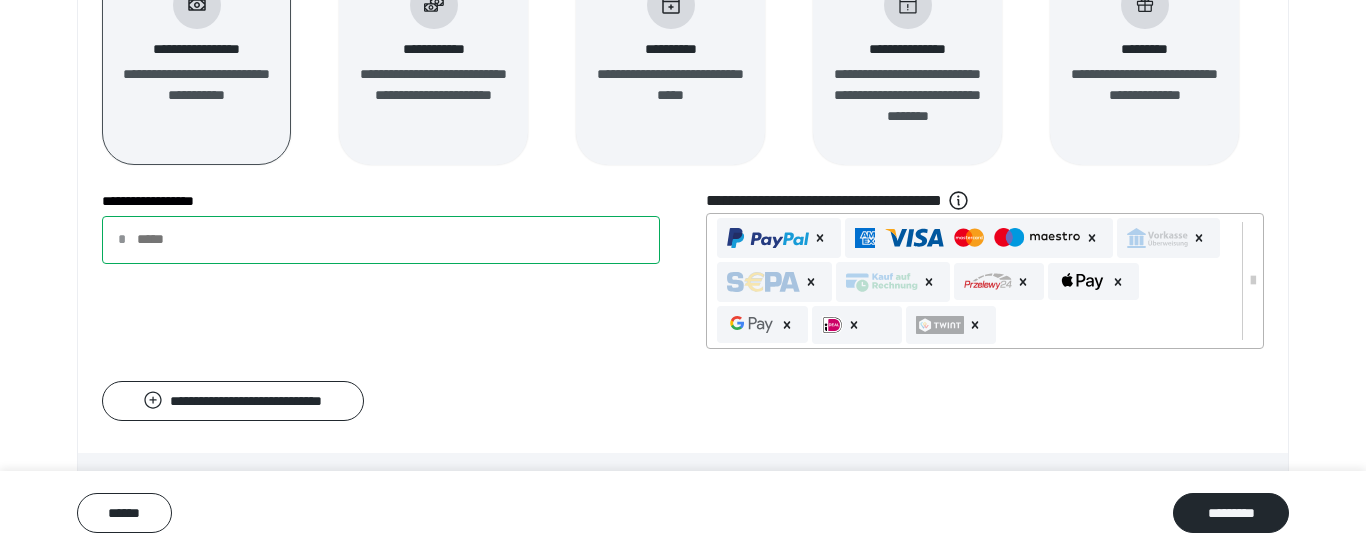 type on "*****" 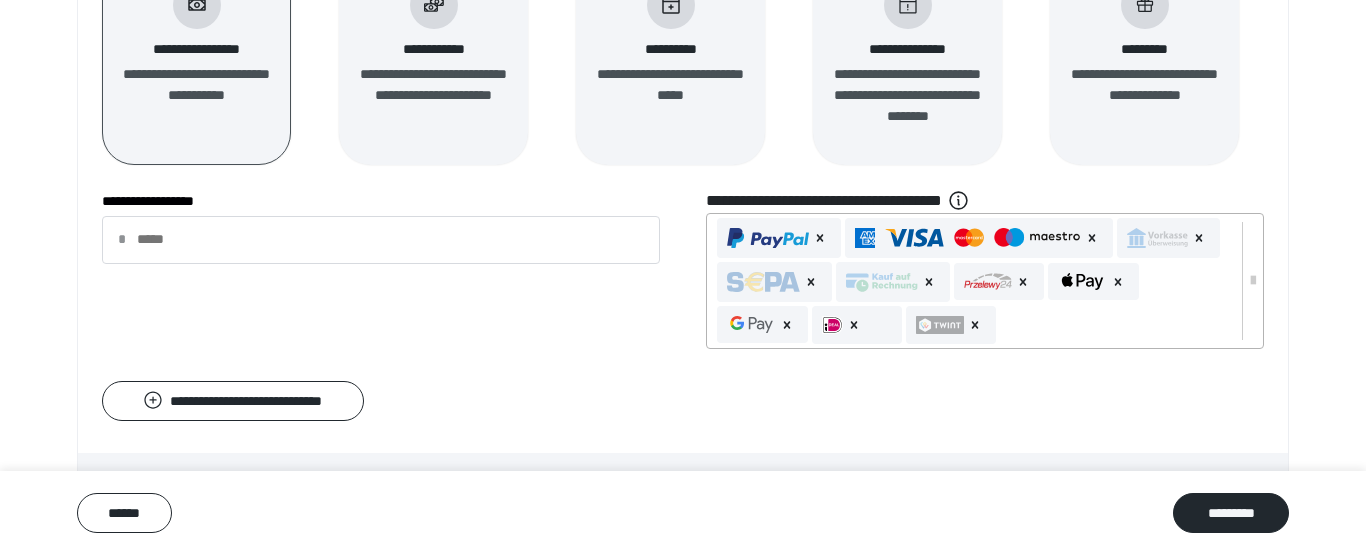 click at bounding box center [768, 238] 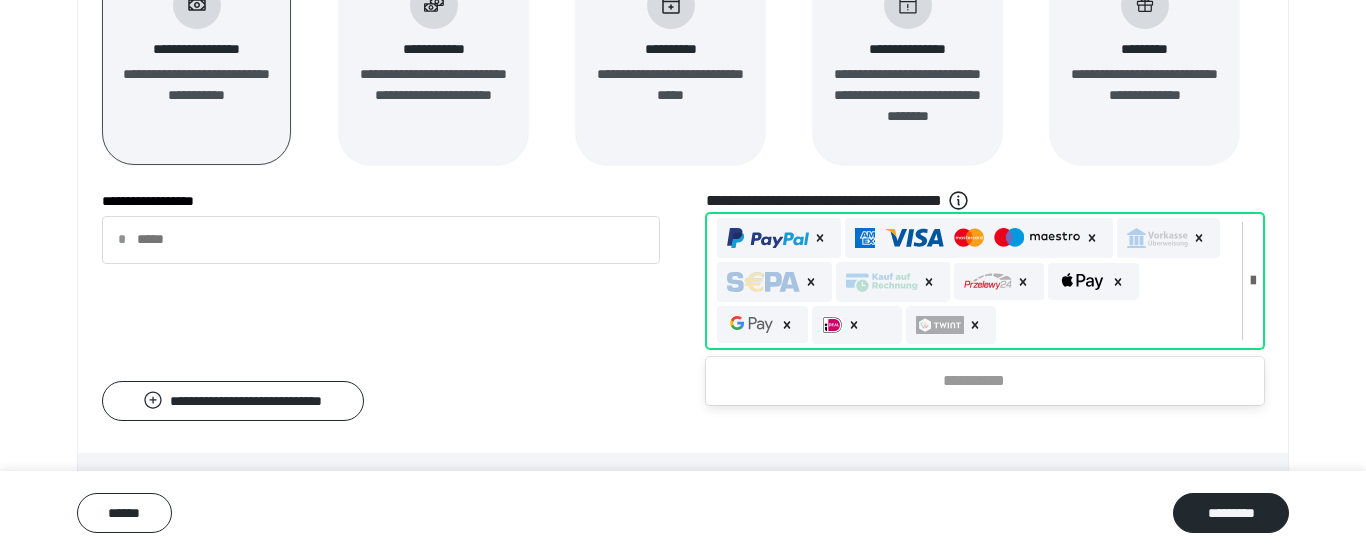 click at bounding box center (983, 238) 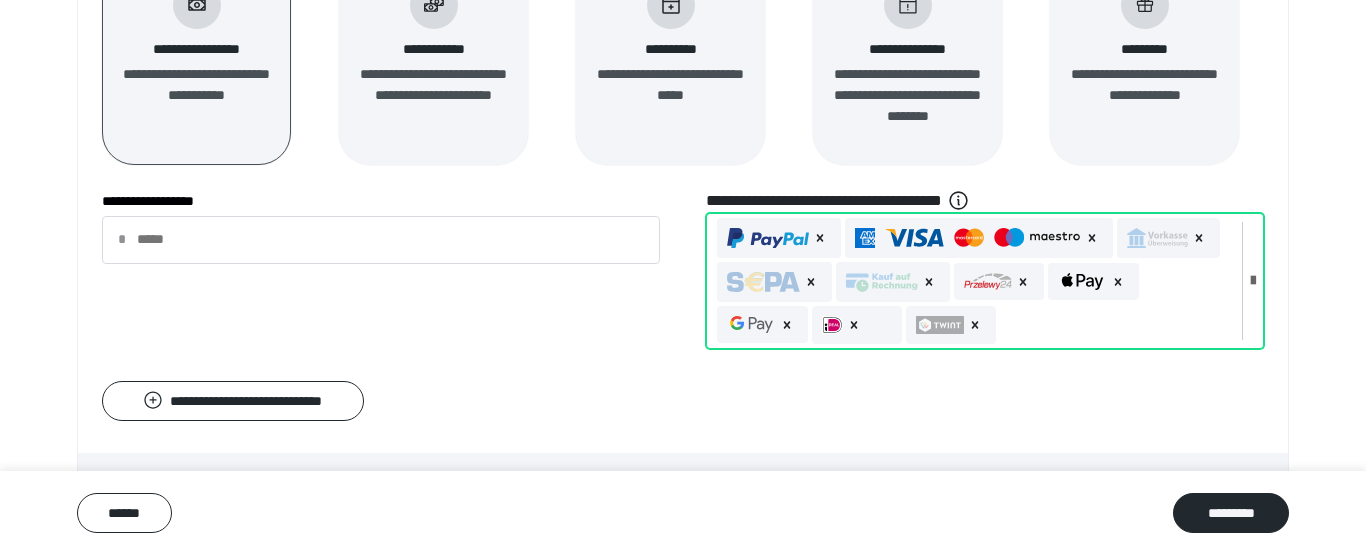 click at bounding box center (768, 238) 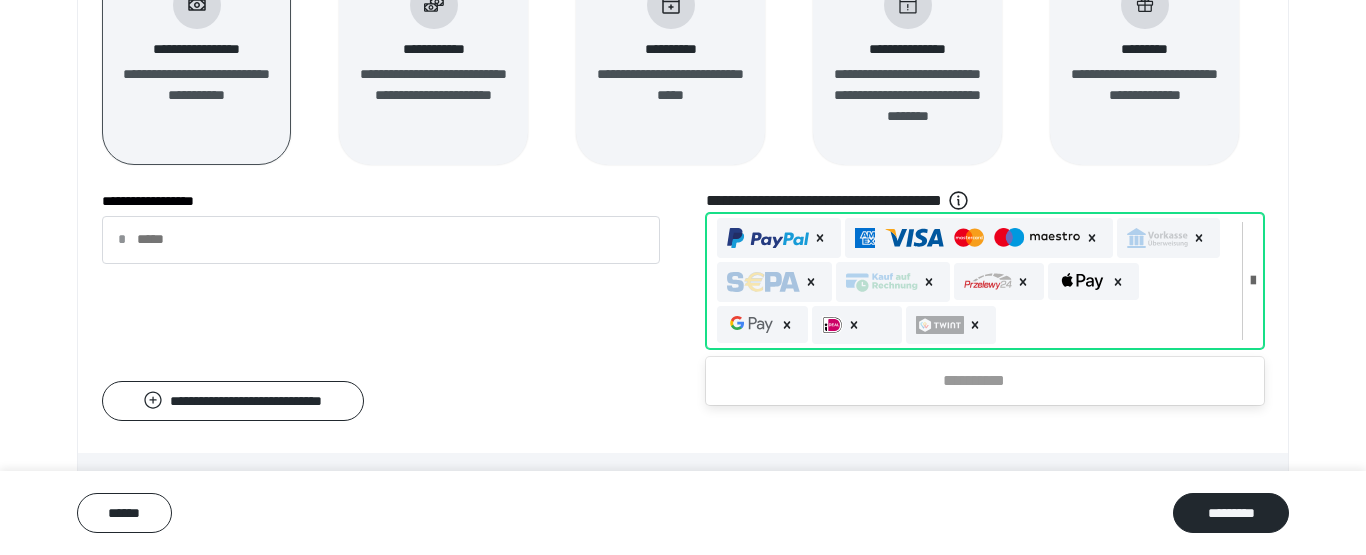 click at bounding box center (983, 238) 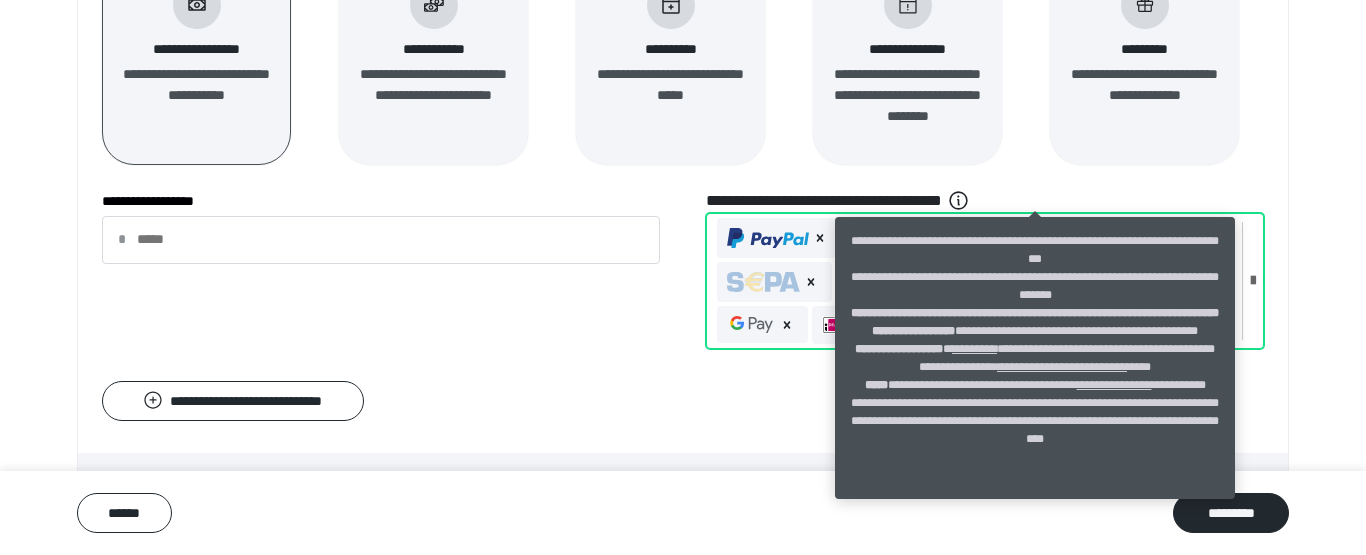 click on "****" at bounding box center (971, 331) 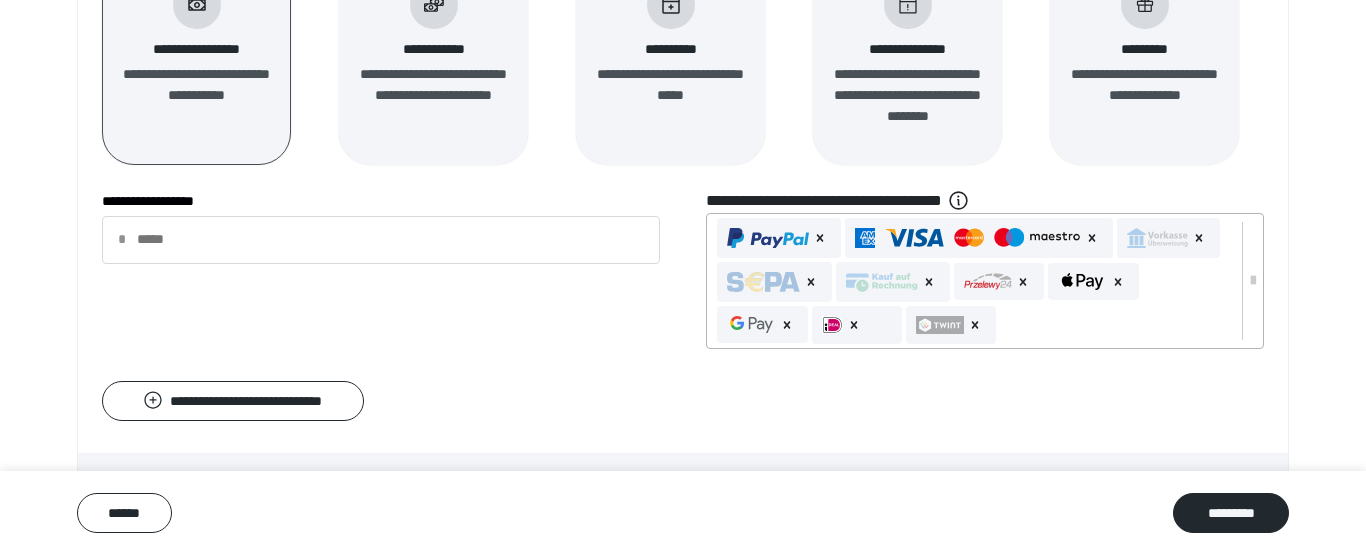 click at bounding box center [768, 238] 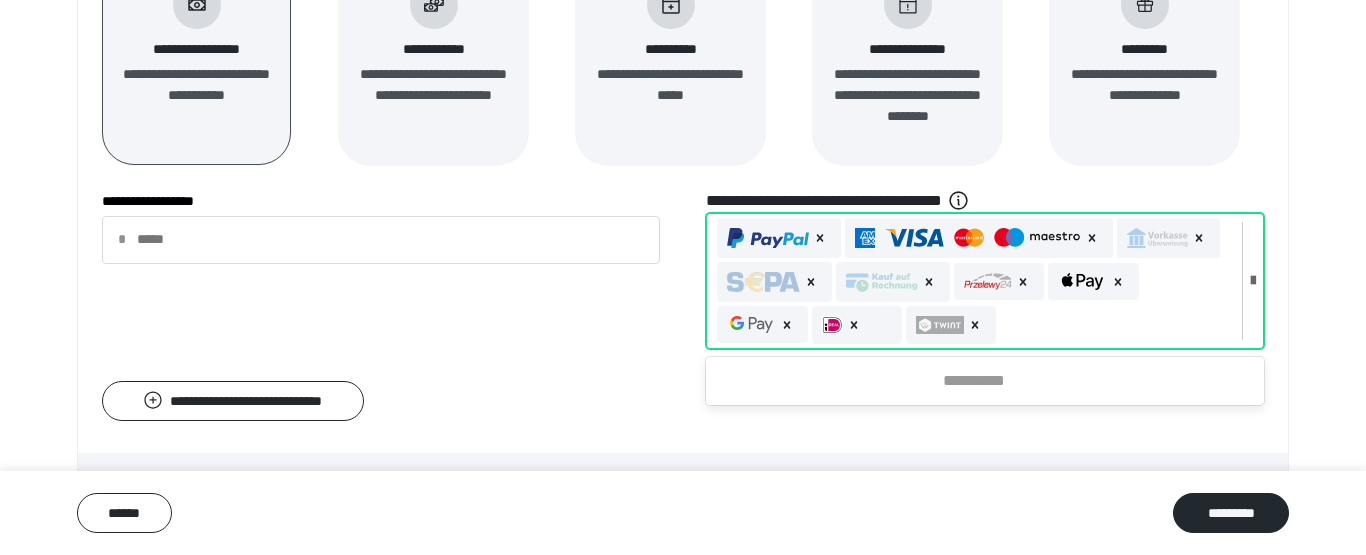 click at bounding box center (768, 238) 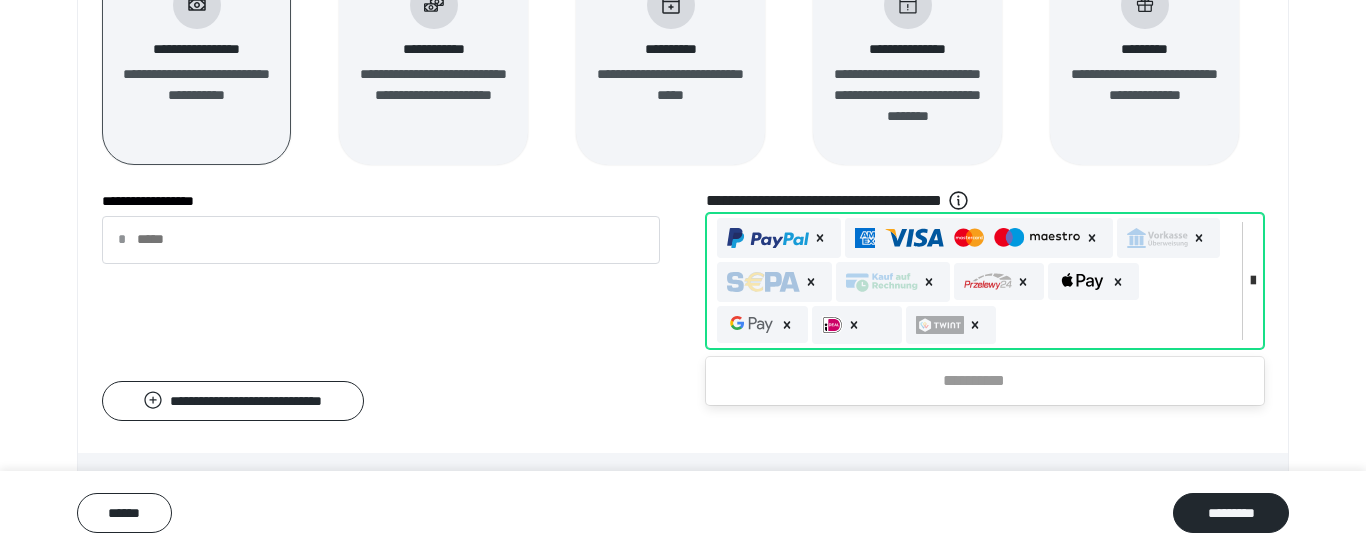 click at bounding box center (1253, 281) 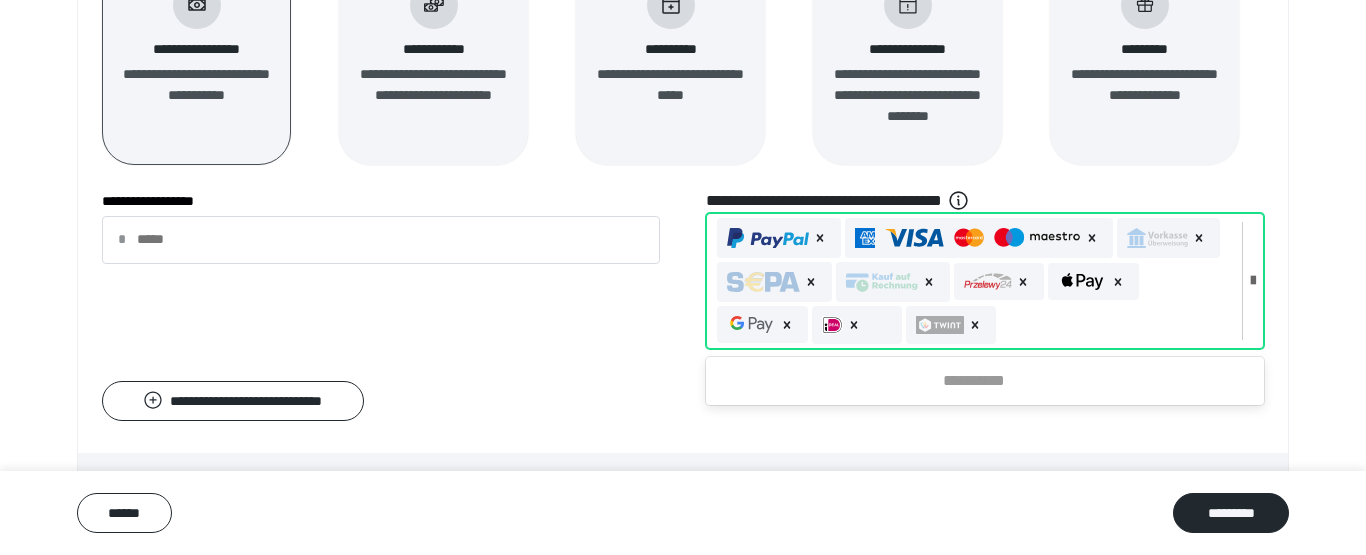 drag, startPoint x: 1232, startPoint y: 275, endPoint x: 1232, endPoint y: 320, distance: 45 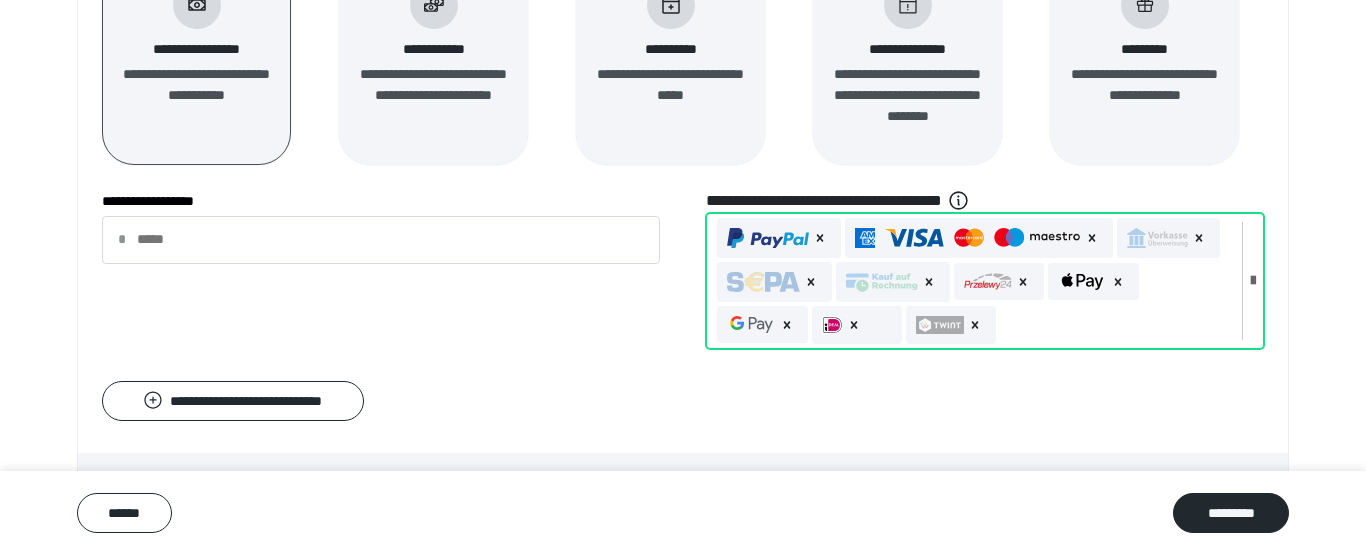 drag, startPoint x: 1233, startPoint y: 274, endPoint x: 1233, endPoint y: 220, distance: 54 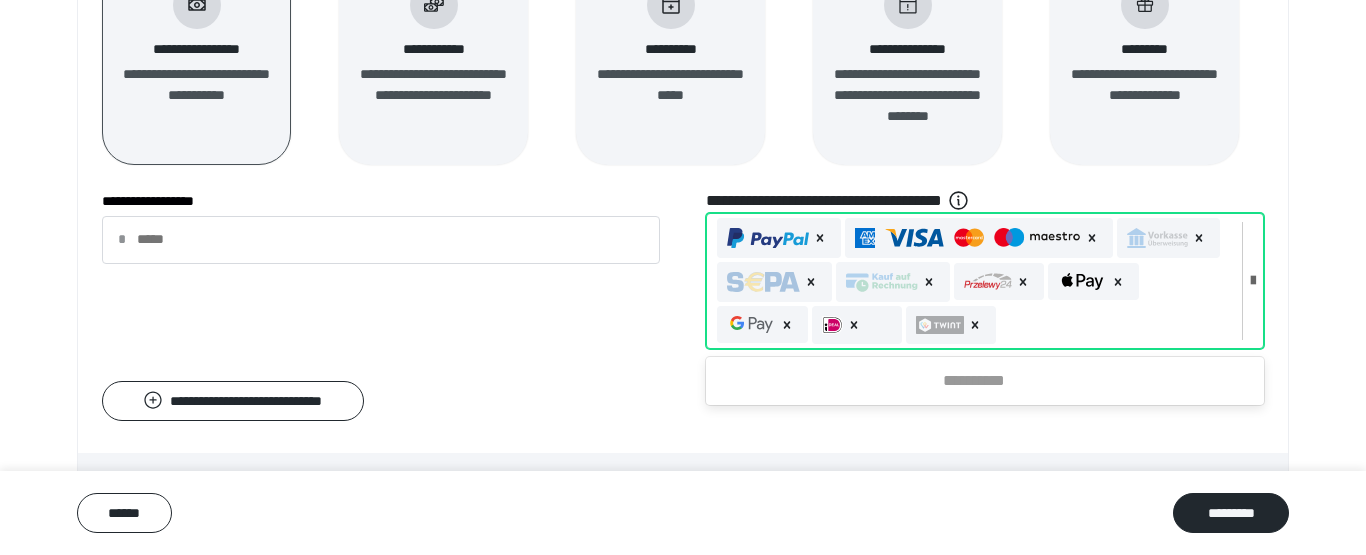 click at bounding box center [979, 238] 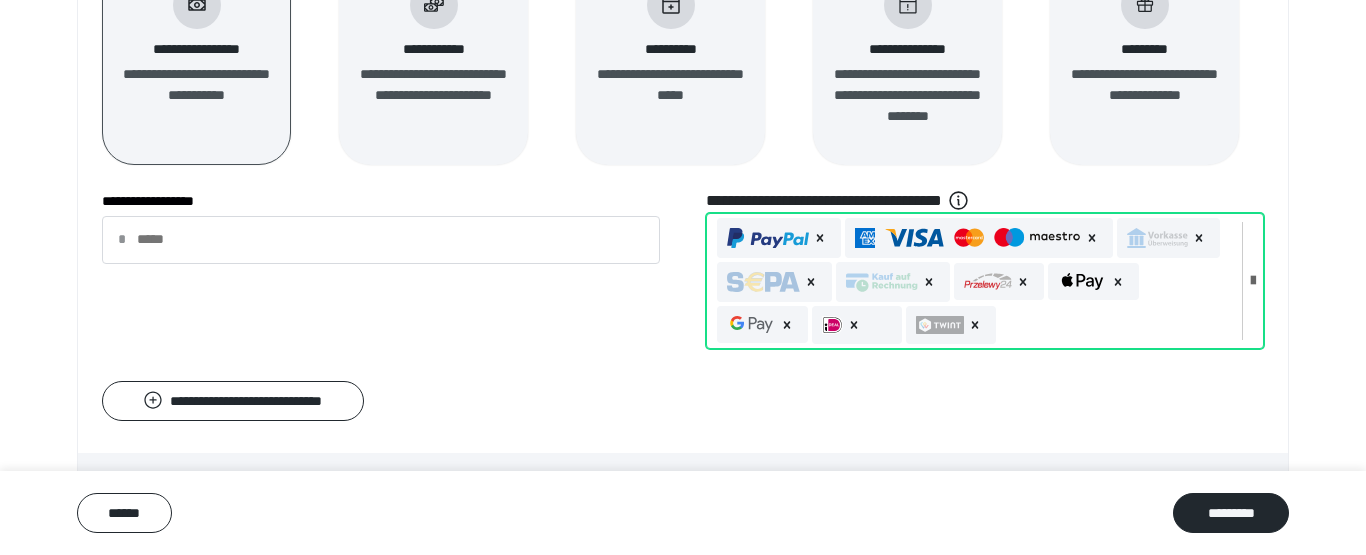 click at bounding box center [979, 238] 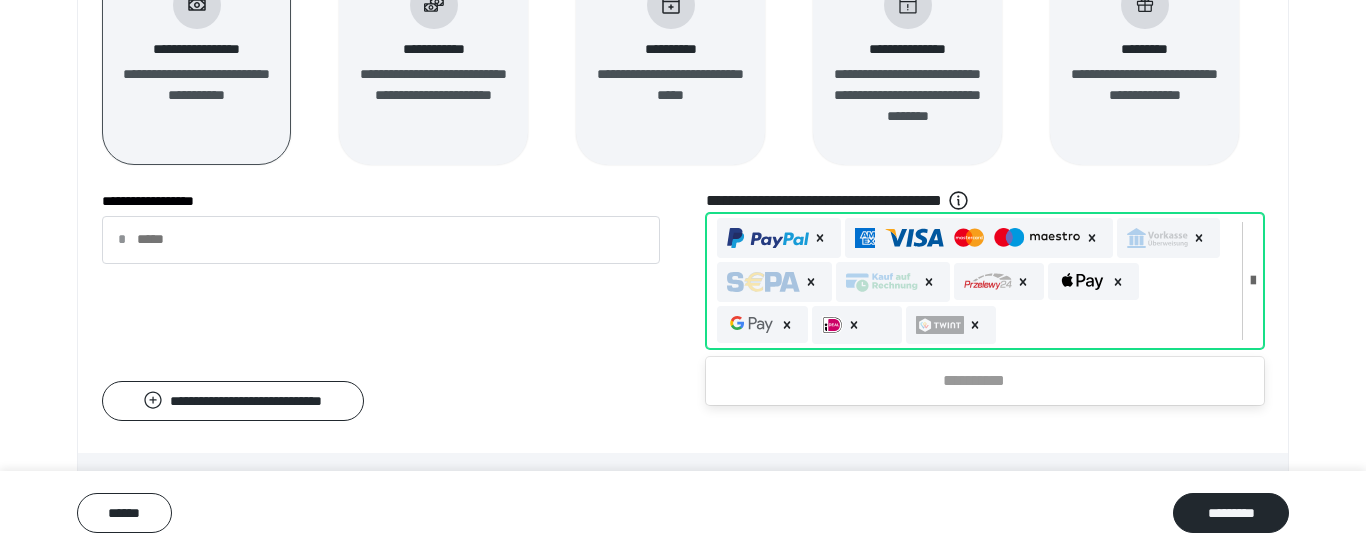 click at bounding box center [768, 238] 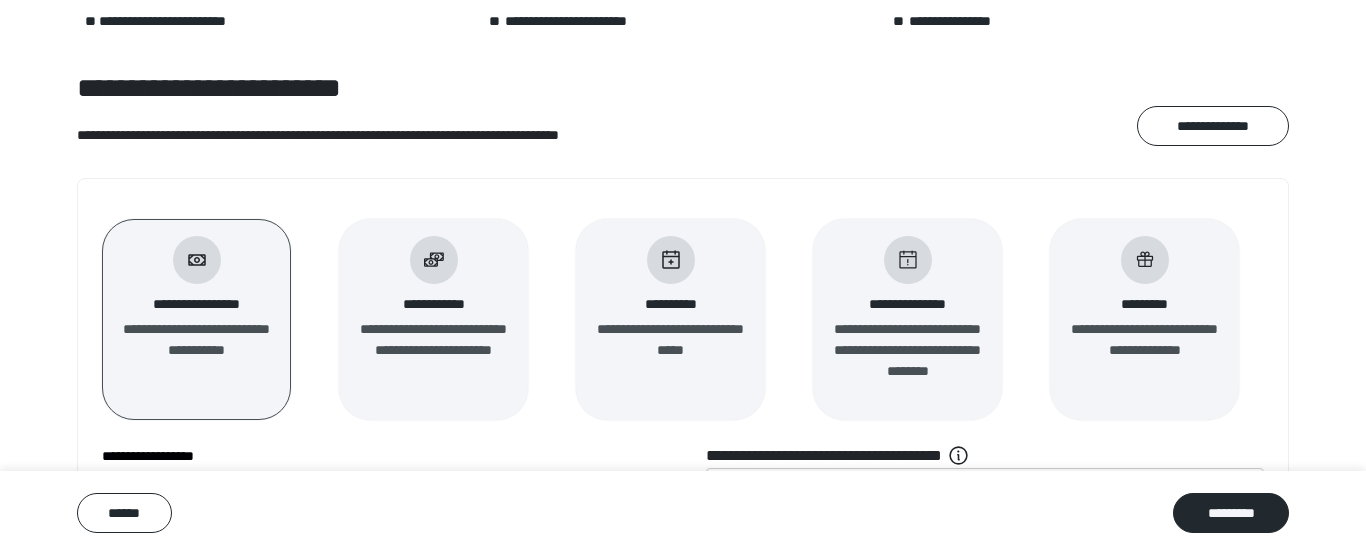 scroll, scrollTop: 107, scrollLeft: 0, axis: vertical 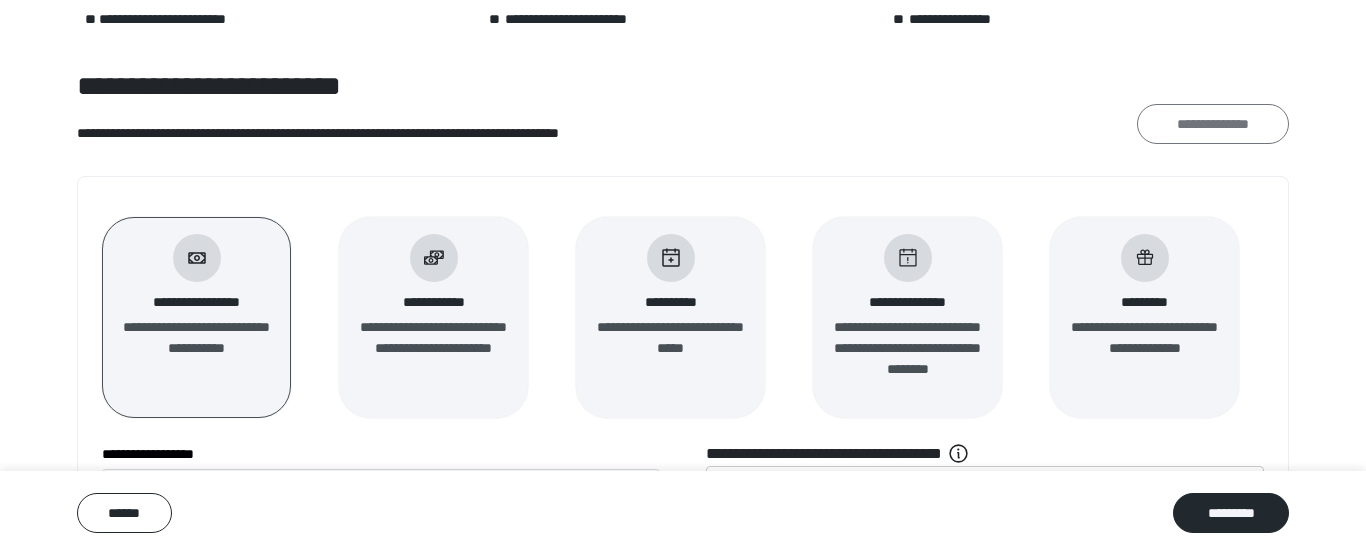 click on "**********" at bounding box center (1213, 124) 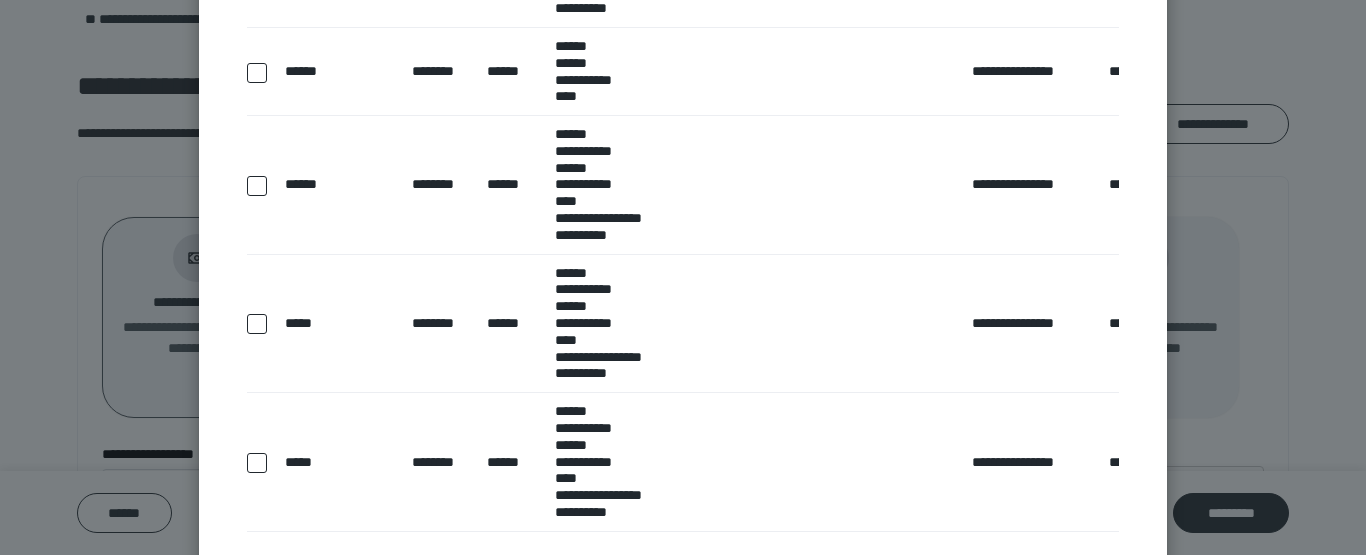 scroll, scrollTop: 1485, scrollLeft: 0, axis: vertical 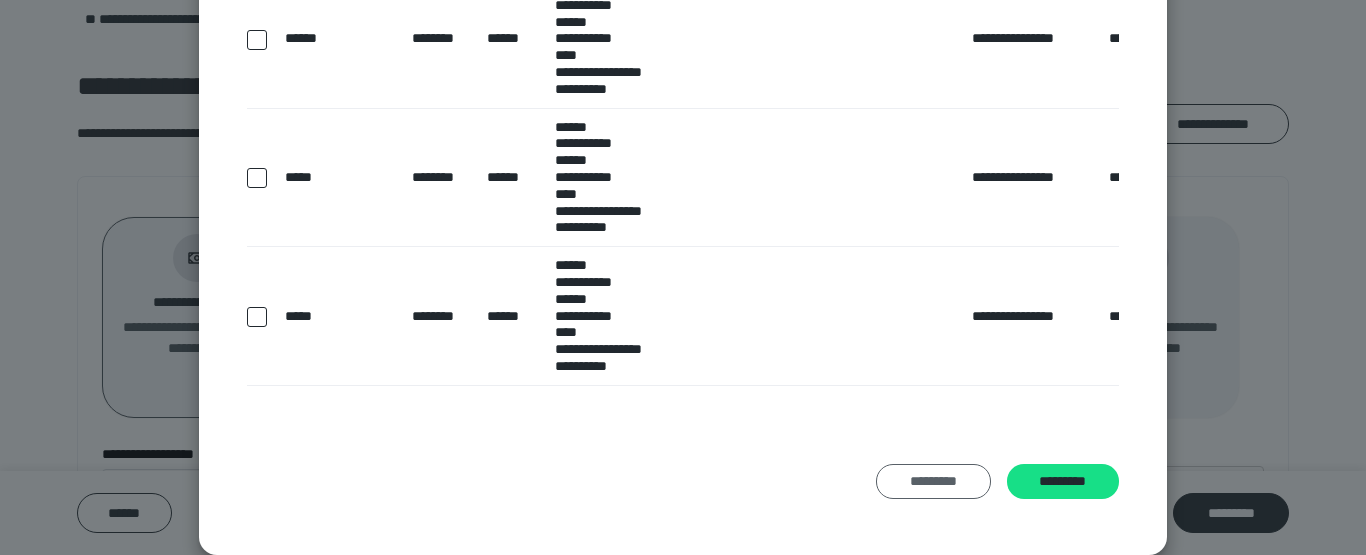 click on "*********" at bounding box center (933, 482) 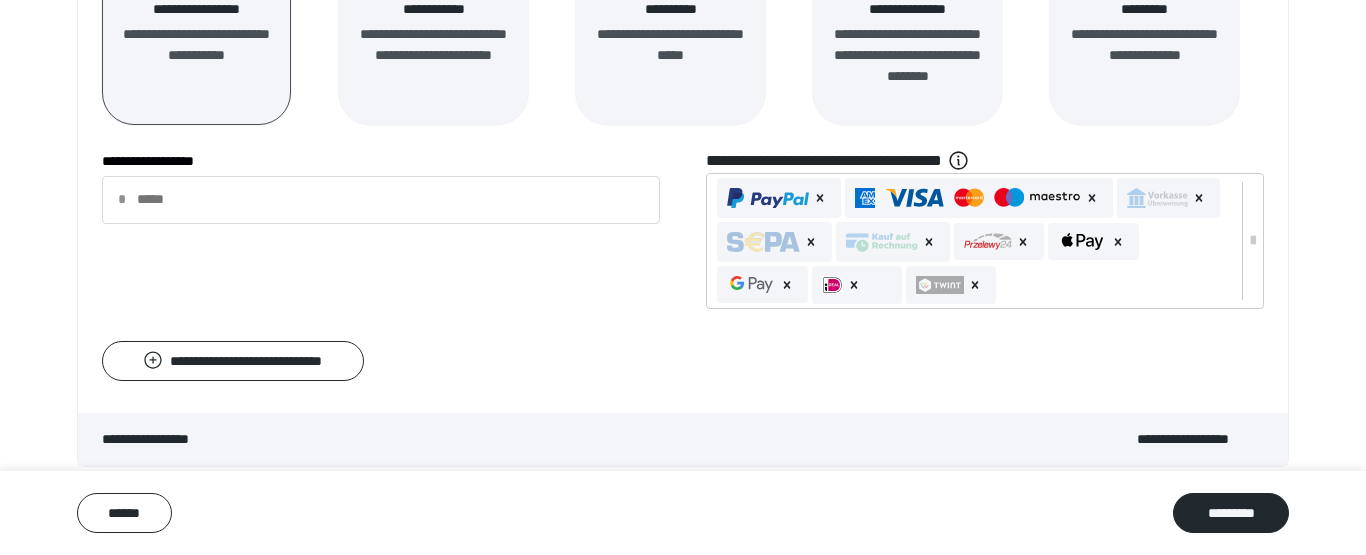 scroll, scrollTop: 426, scrollLeft: 0, axis: vertical 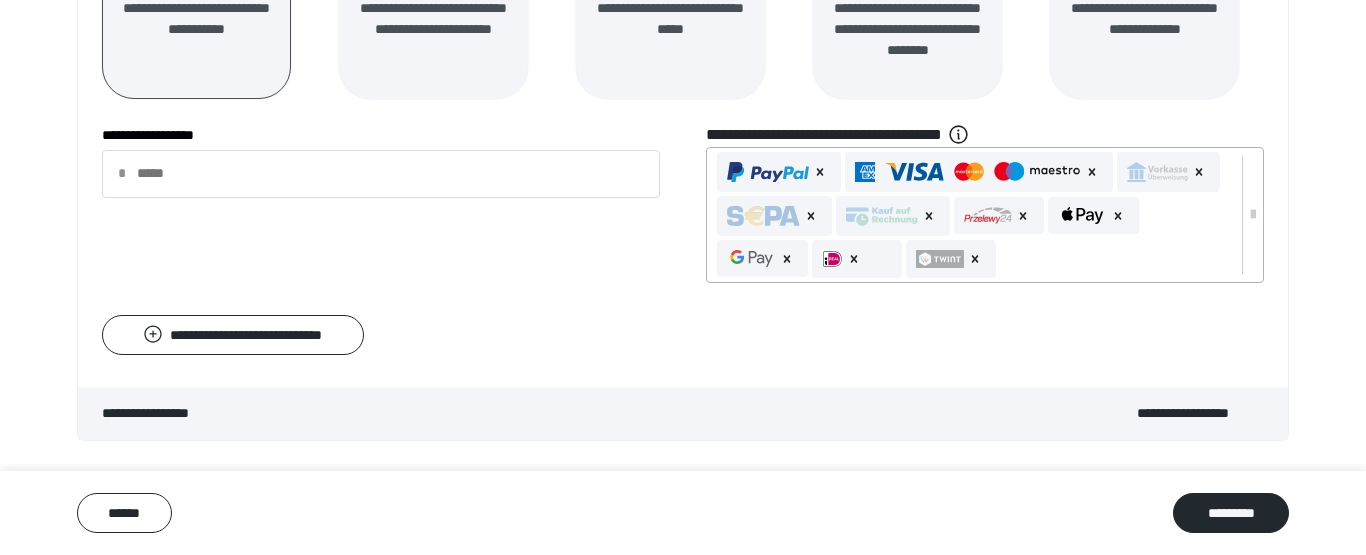 click at bounding box center (768, 172) 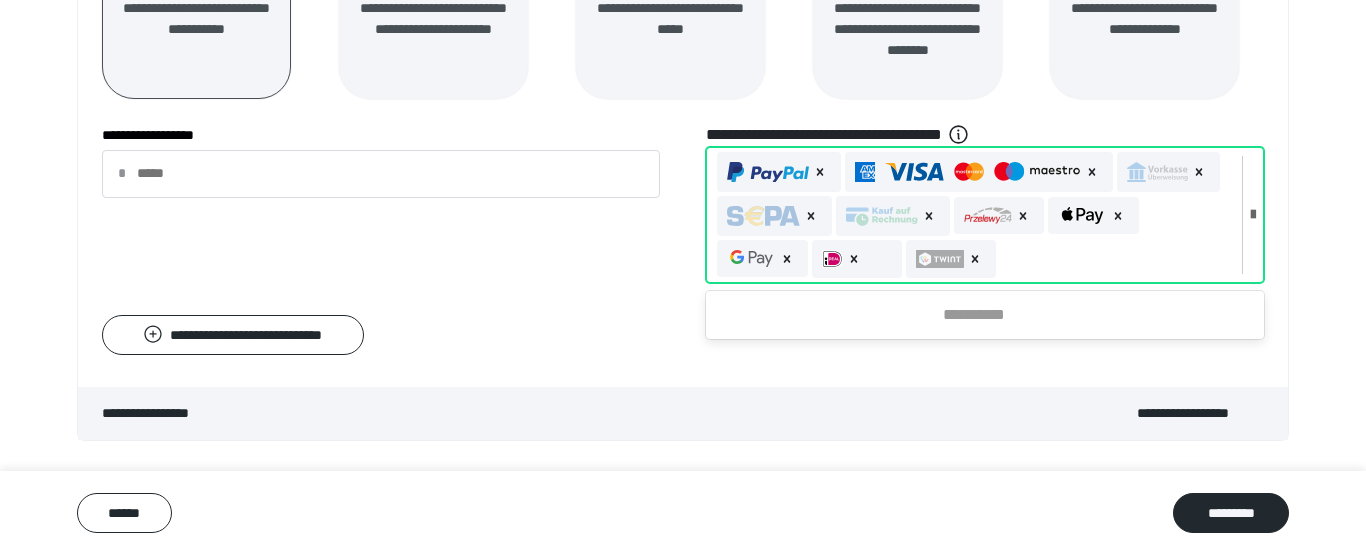 click at bounding box center [983, 172] 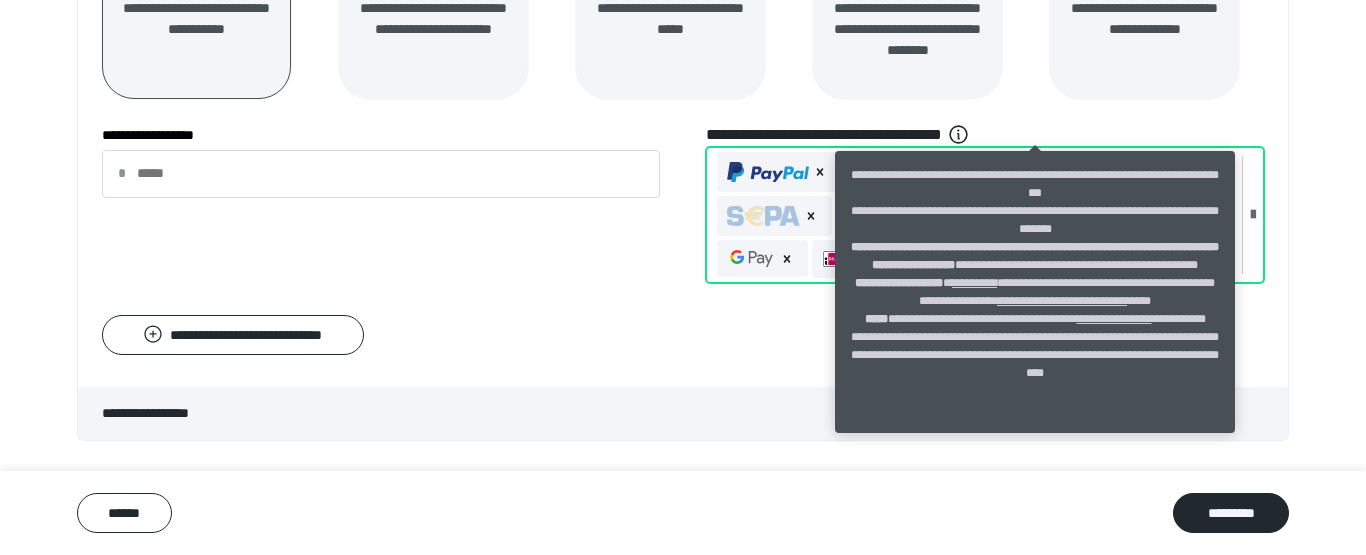 click on "****" at bounding box center [971, 265] 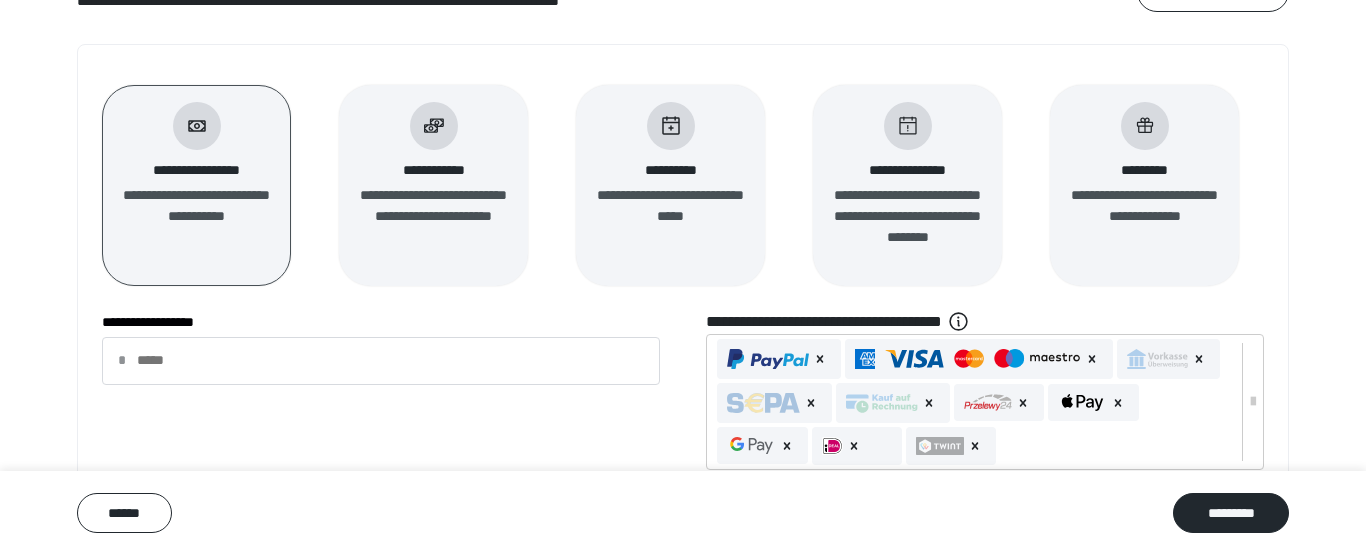 scroll, scrollTop: 0, scrollLeft: 0, axis: both 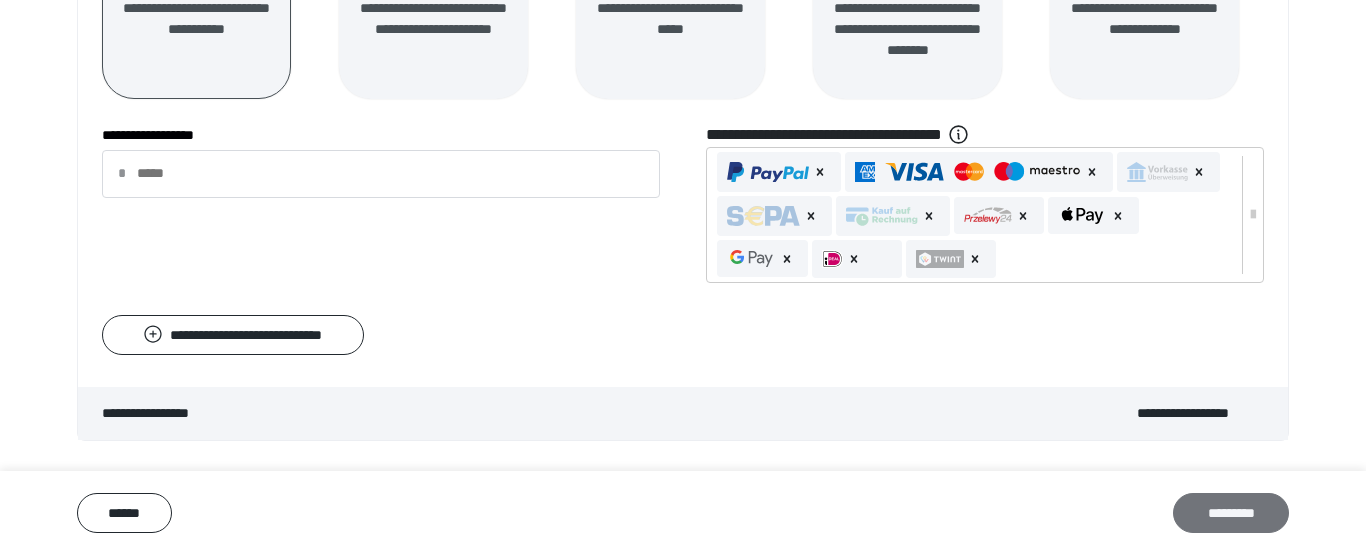 click on "*********" at bounding box center (1231, 513) 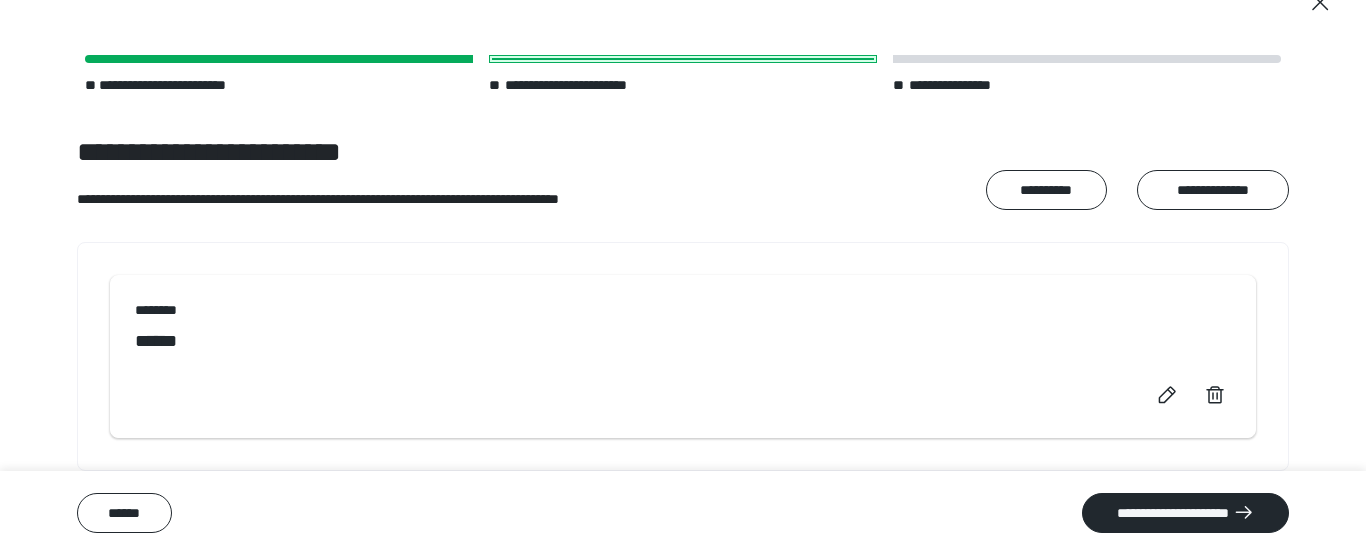 scroll, scrollTop: 39, scrollLeft: 0, axis: vertical 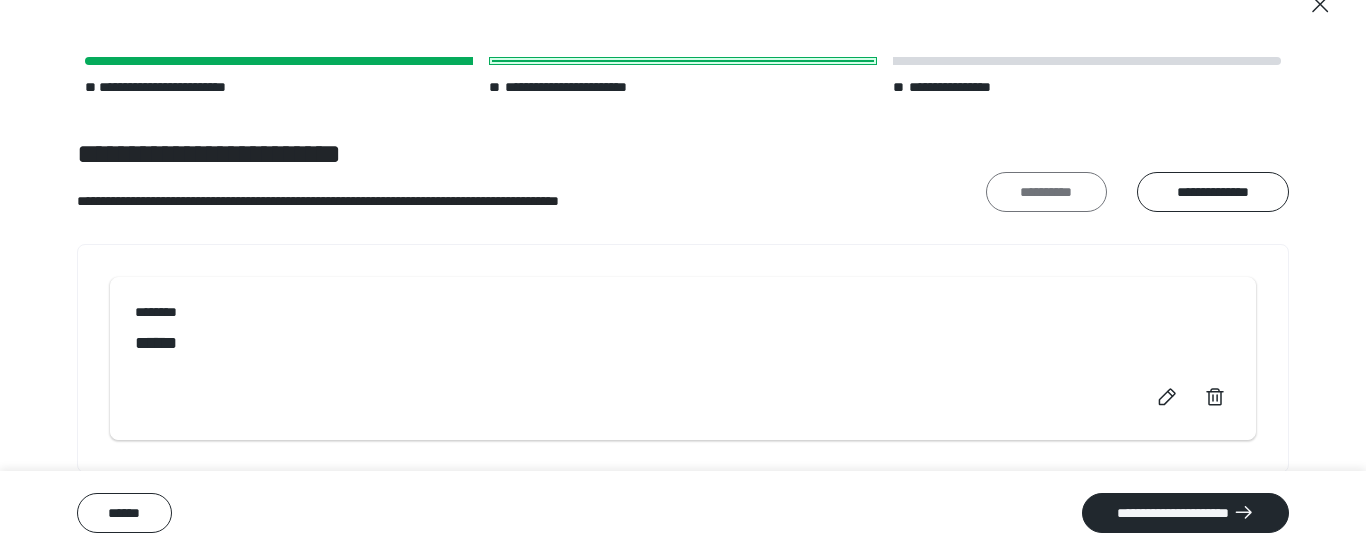 click on "**********" at bounding box center [1046, 192] 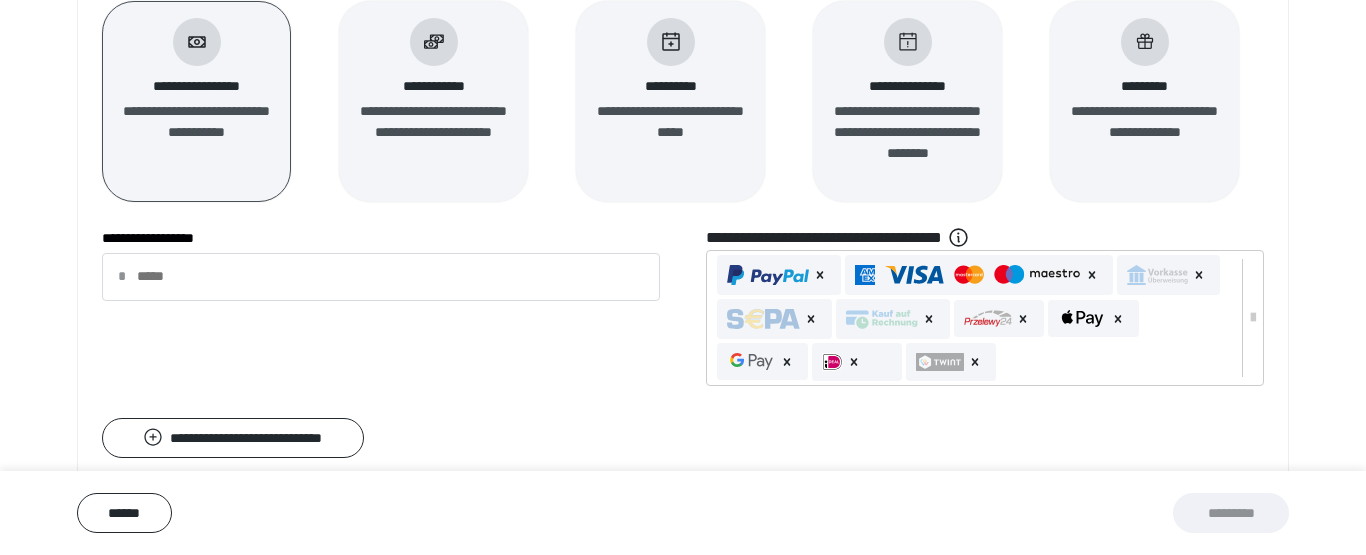 scroll, scrollTop: 426, scrollLeft: 0, axis: vertical 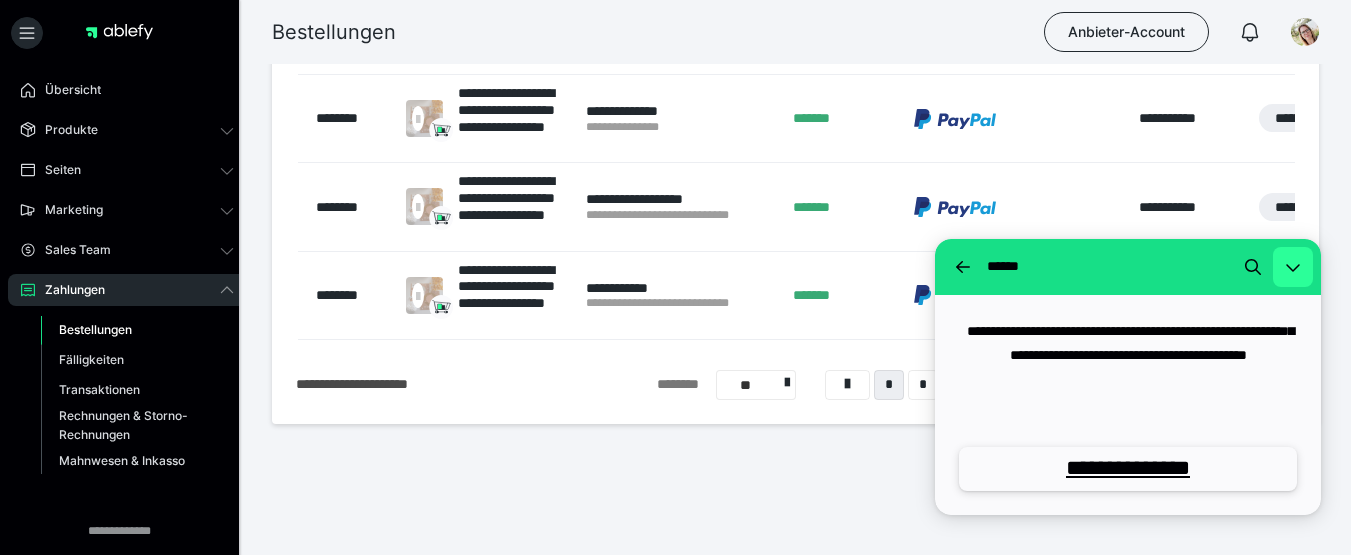 click at bounding box center [1293, 267] 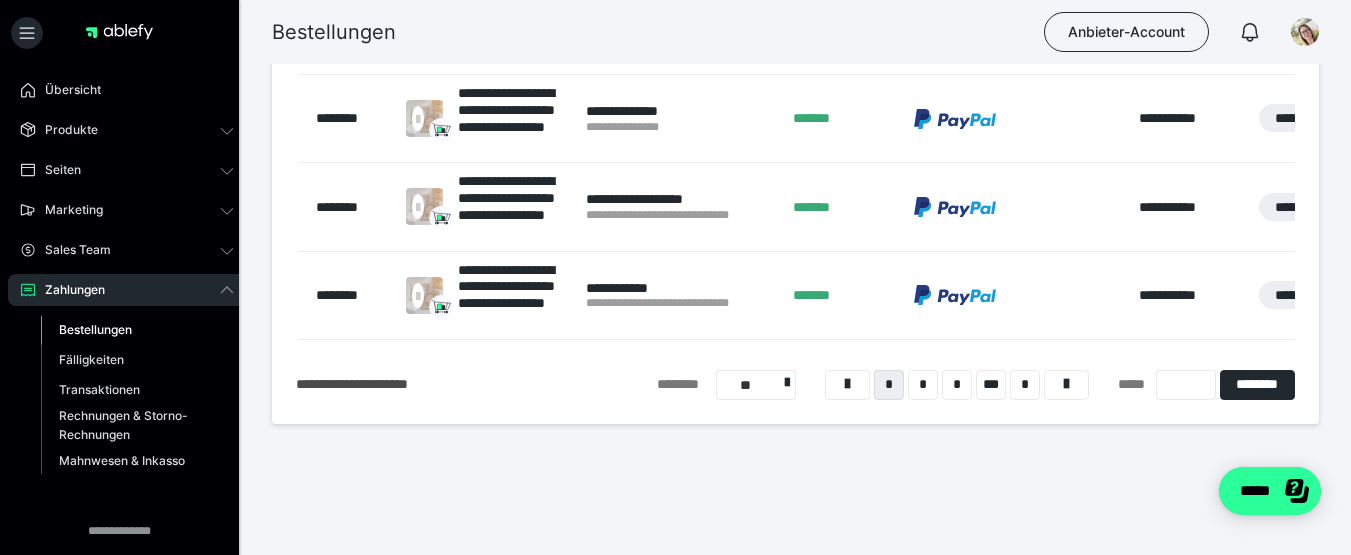 scroll, scrollTop: 0, scrollLeft: 0, axis: both 